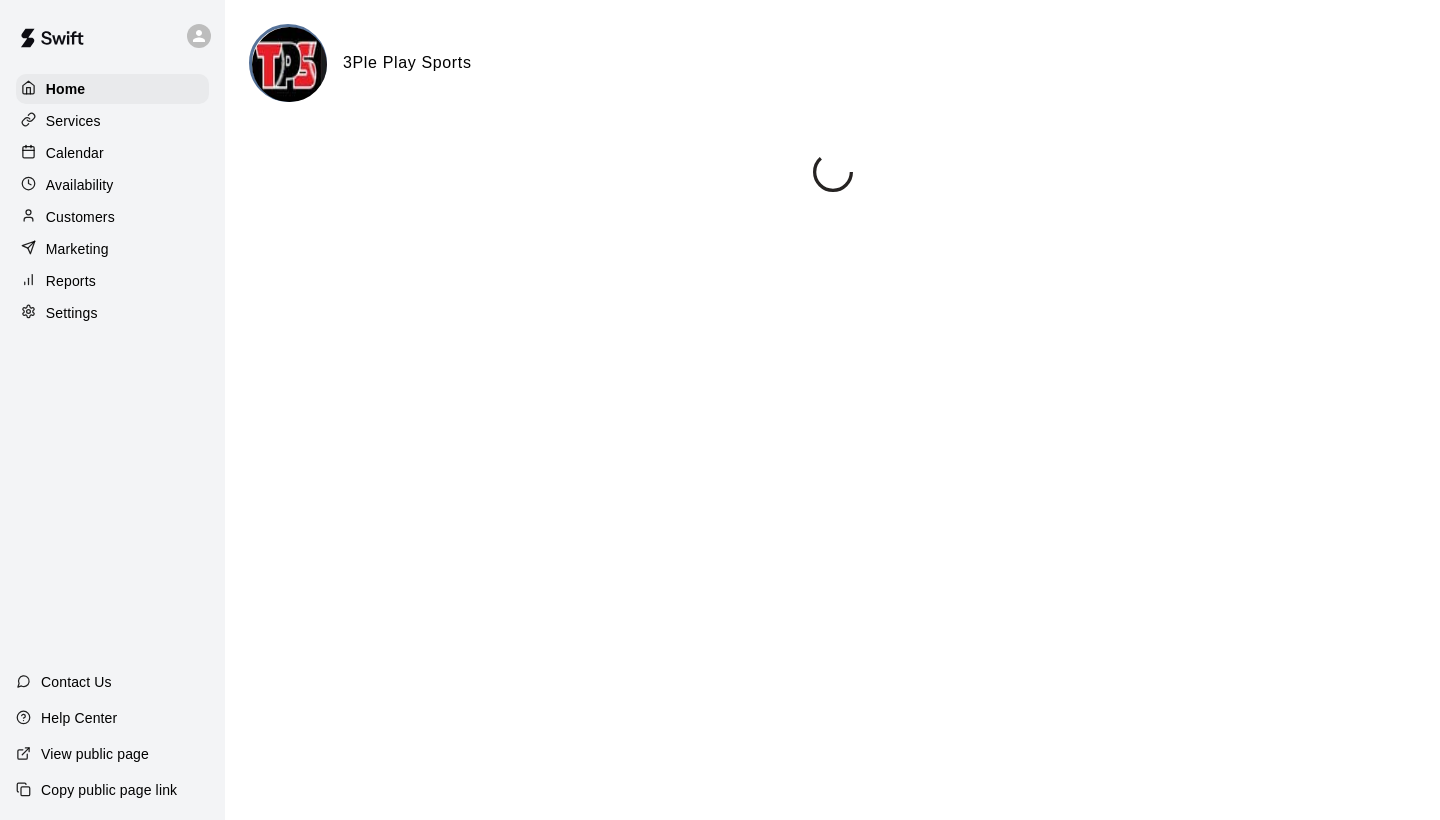 scroll, scrollTop: 0, scrollLeft: 0, axis: both 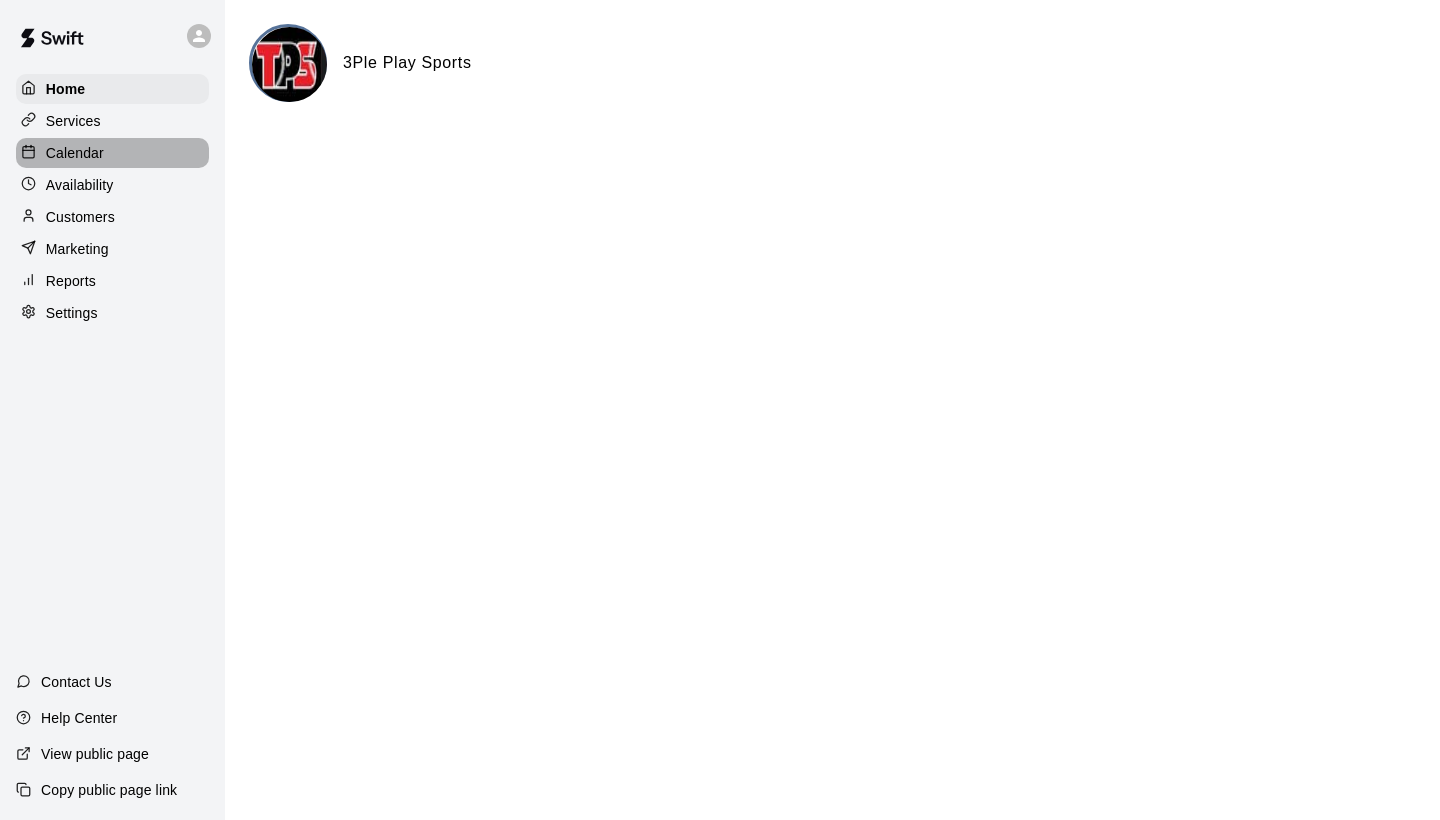 click on "Calendar" at bounding box center [112, 153] 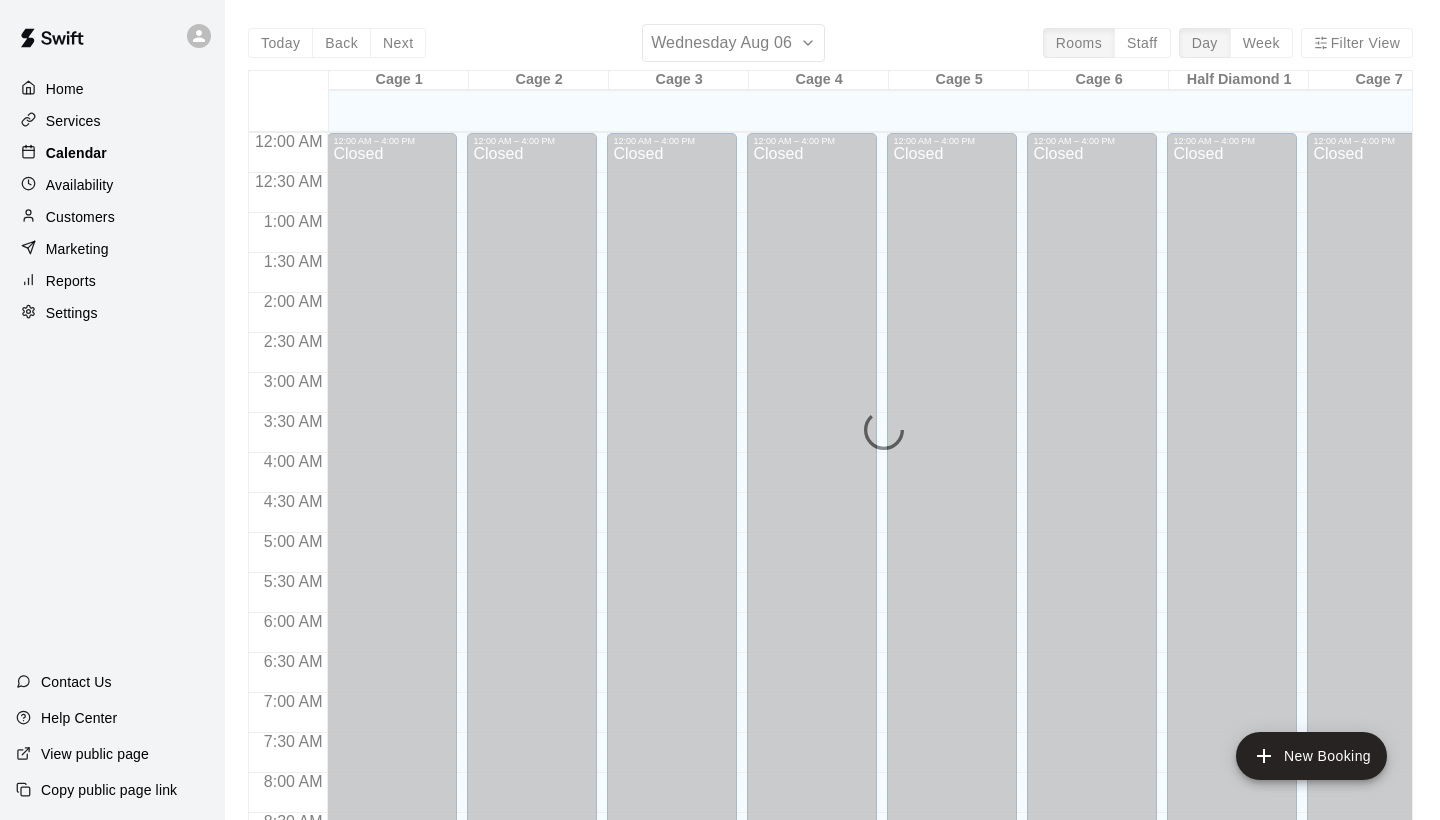scroll, scrollTop: 1151, scrollLeft: 0, axis: vertical 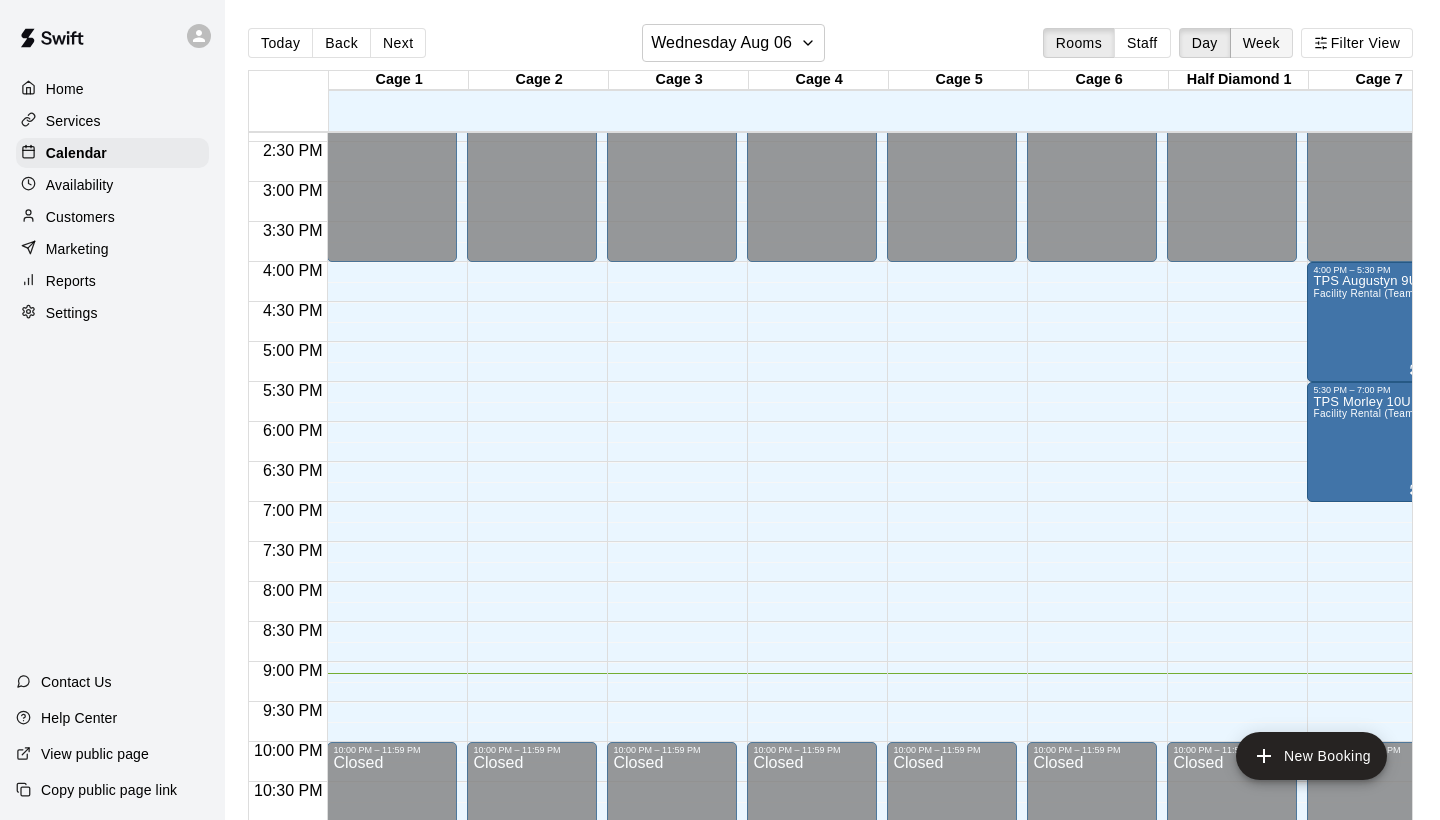 click on "Week" at bounding box center (1261, 43) 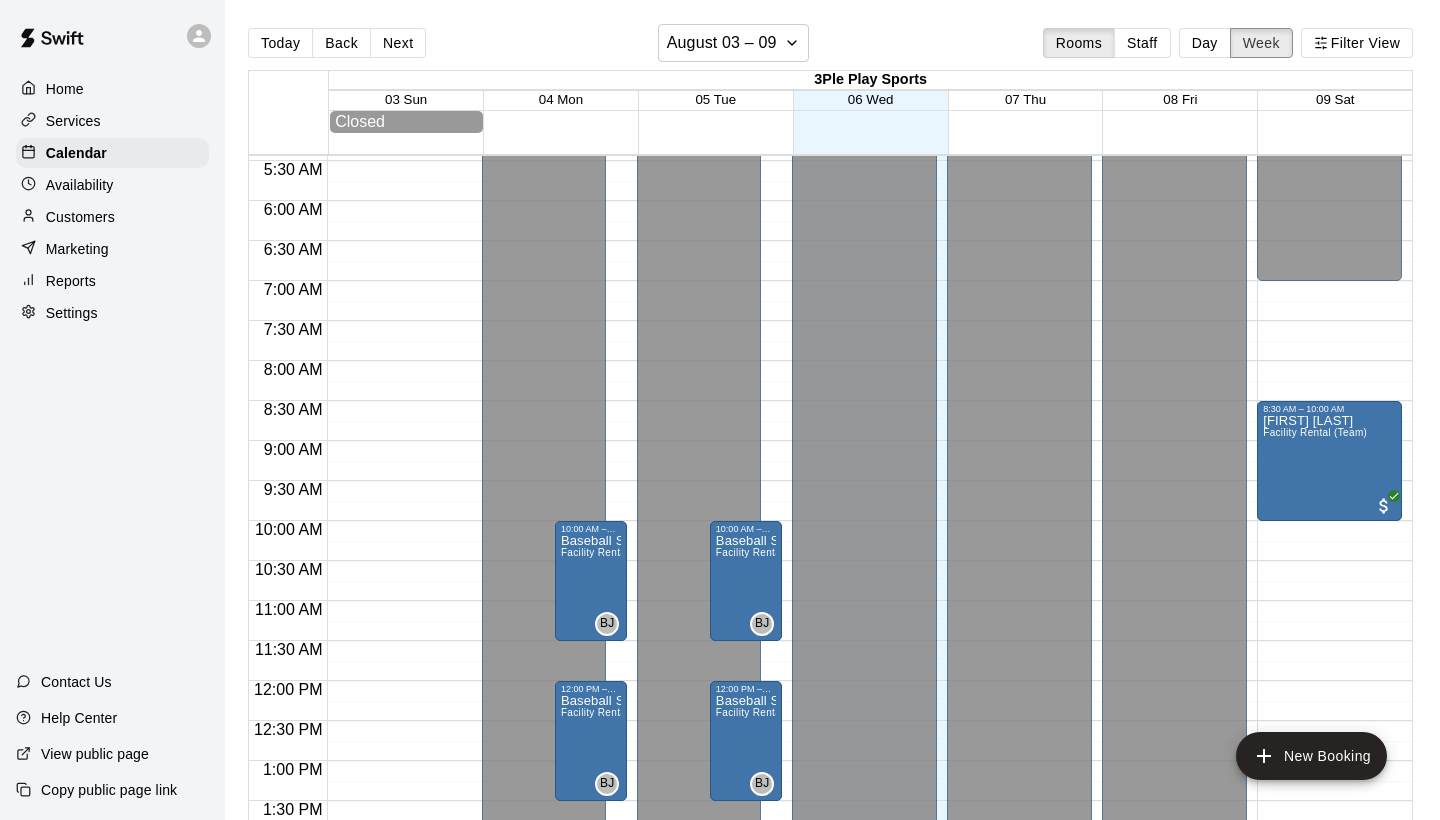 scroll, scrollTop: 441, scrollLeft: 0, axis: vertical 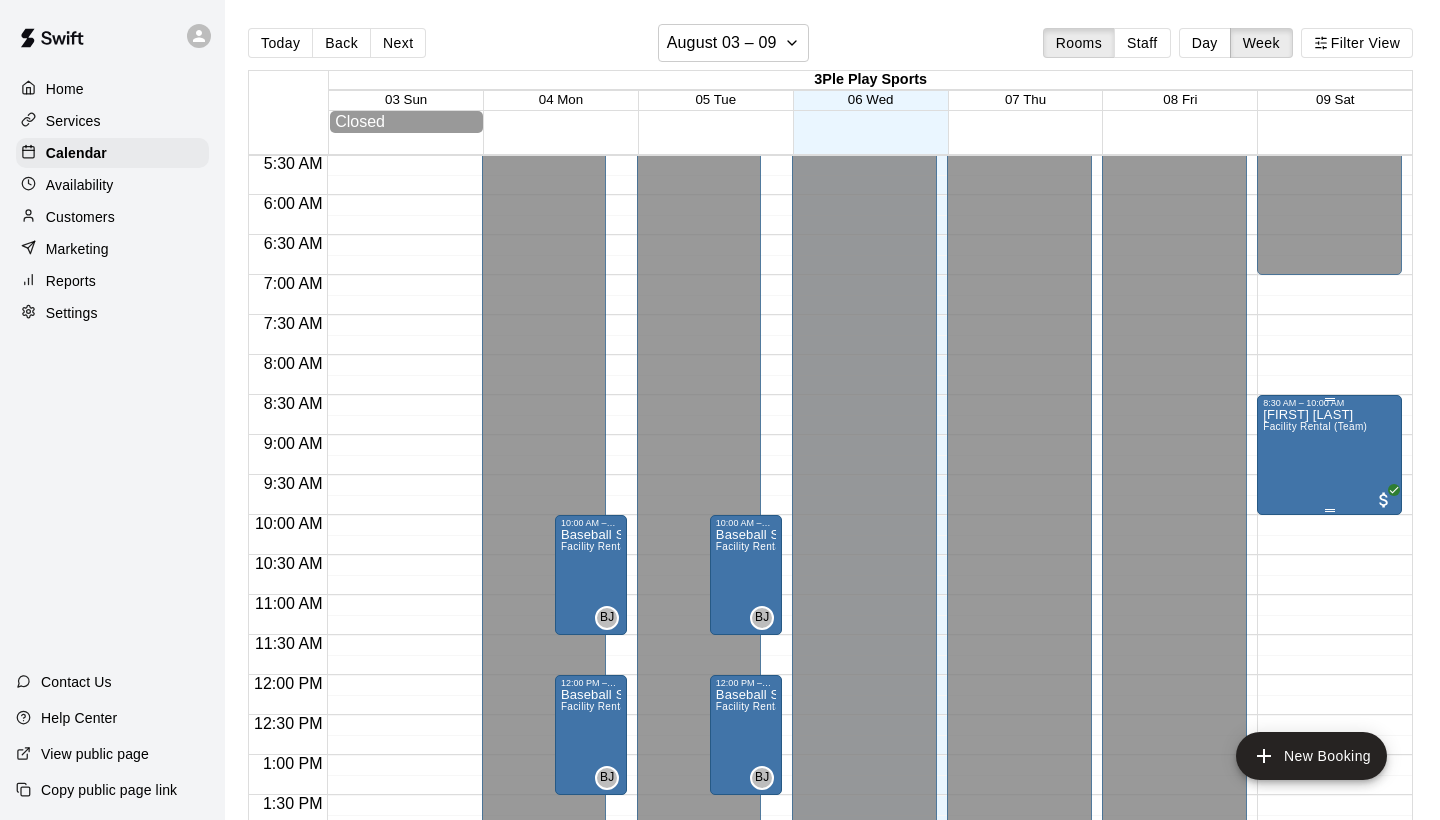 click on "Facility Rental (Team)" at bounding box center (1315, 426) 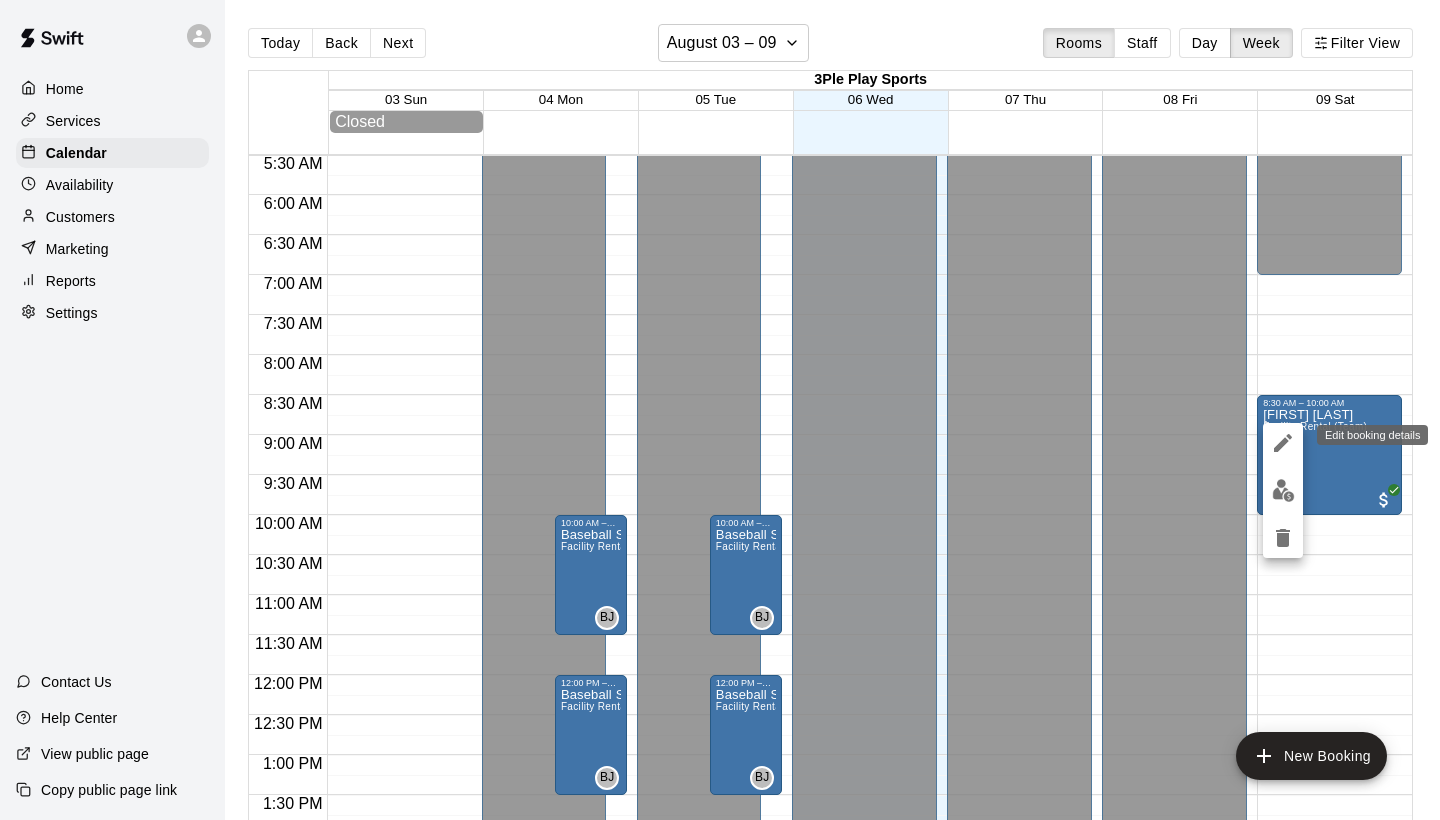 click 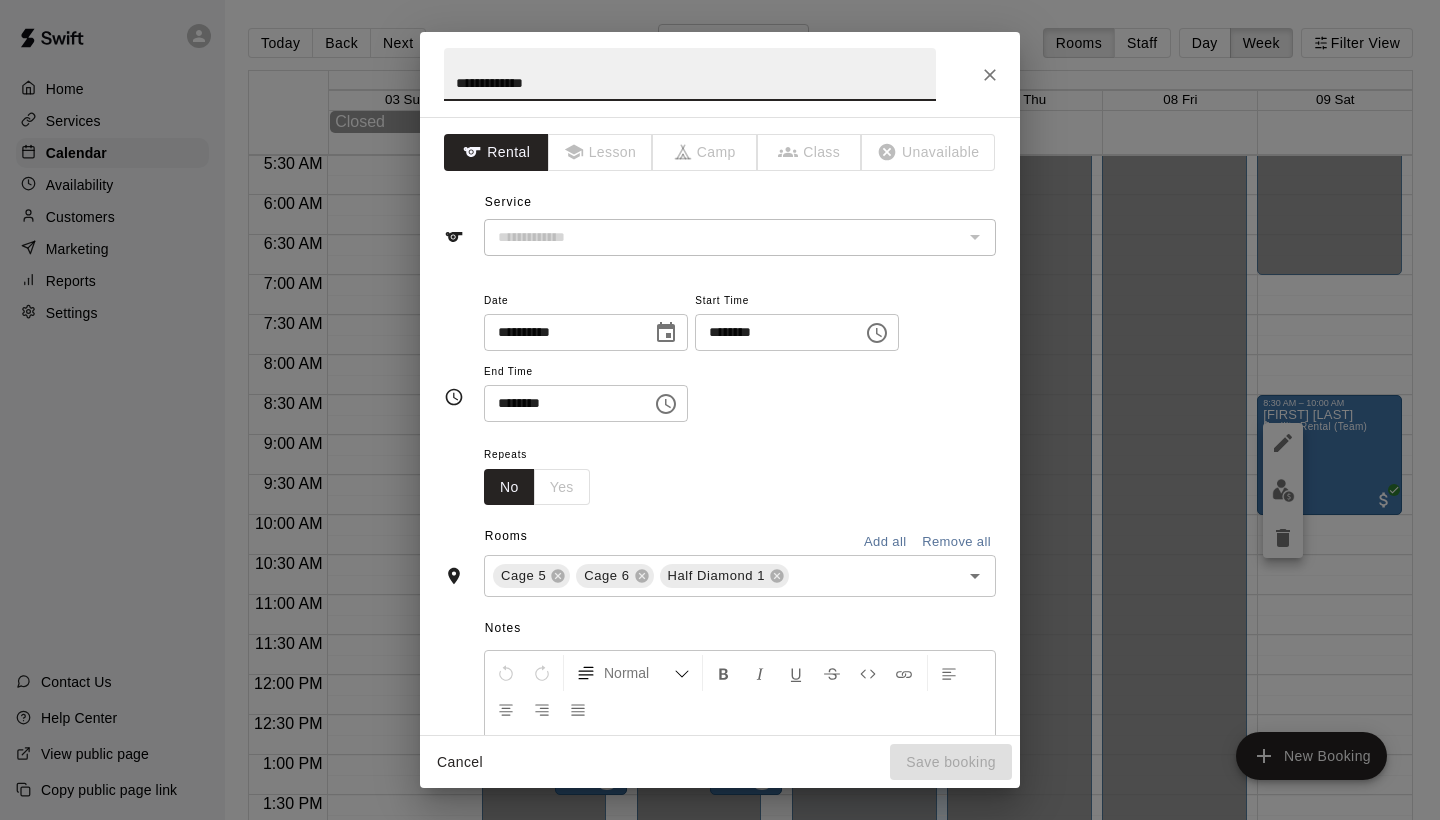 type on "**********" 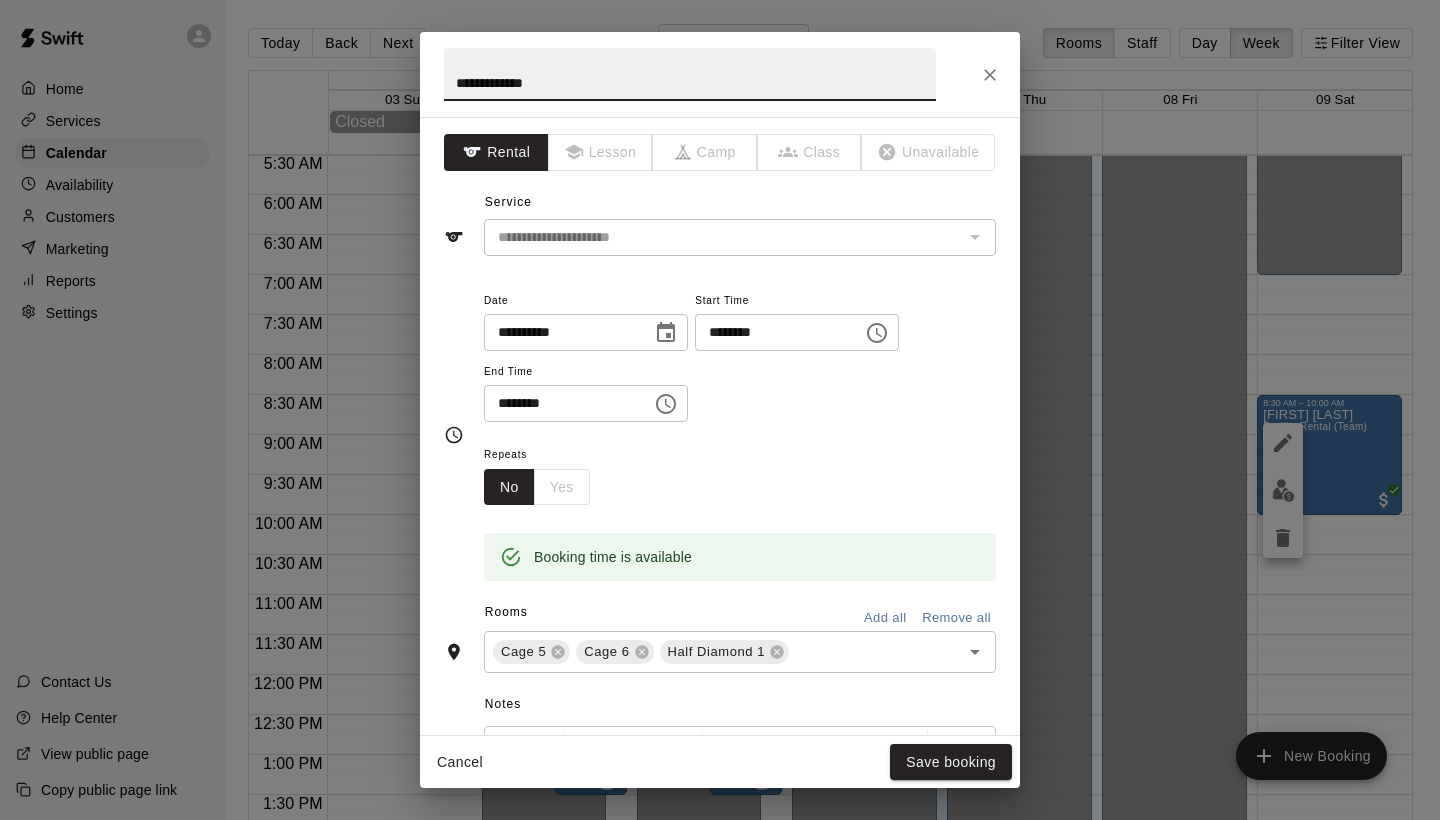 click on "**********" at bounding box center [690, 74] 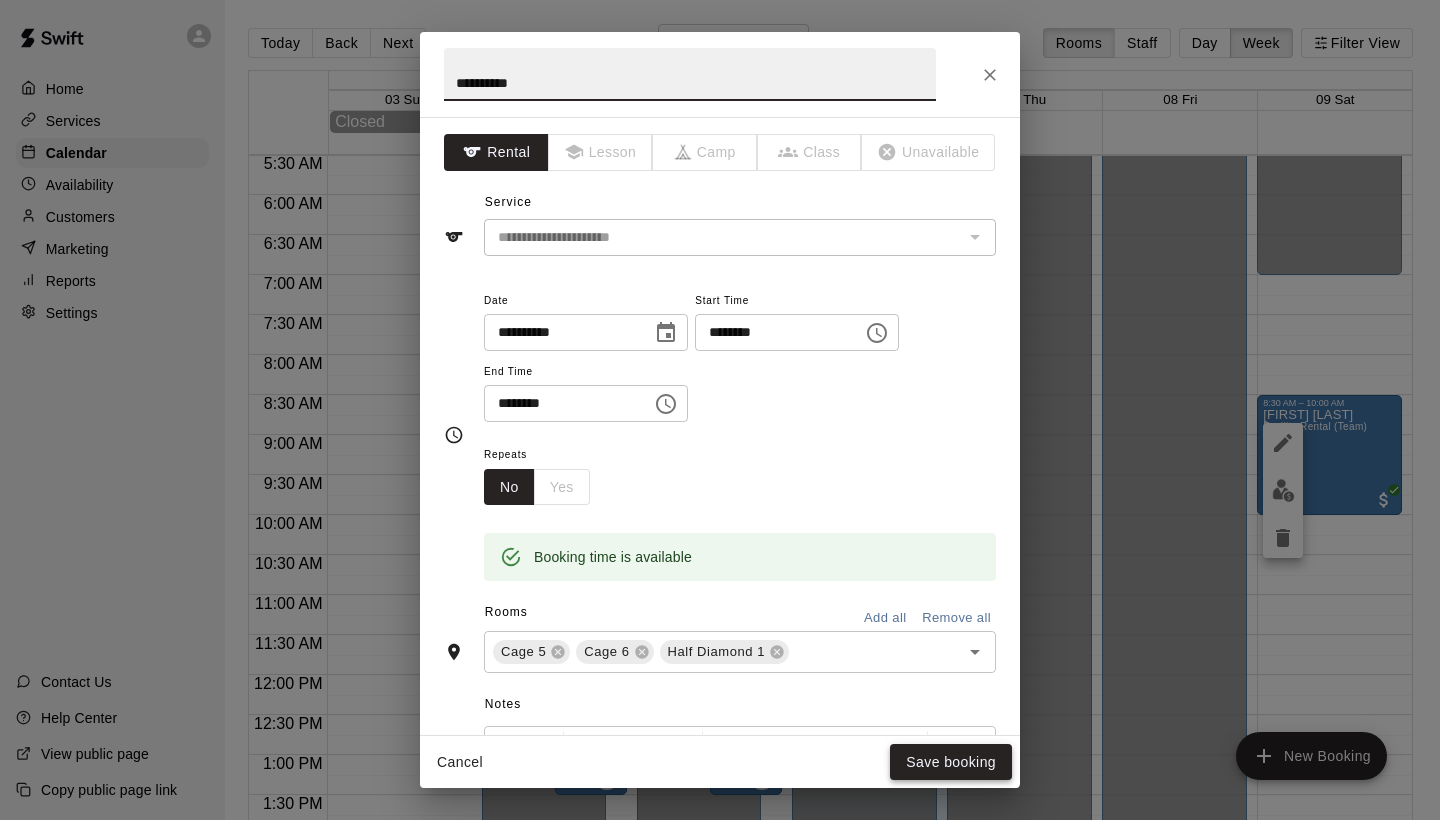 type on "**********" 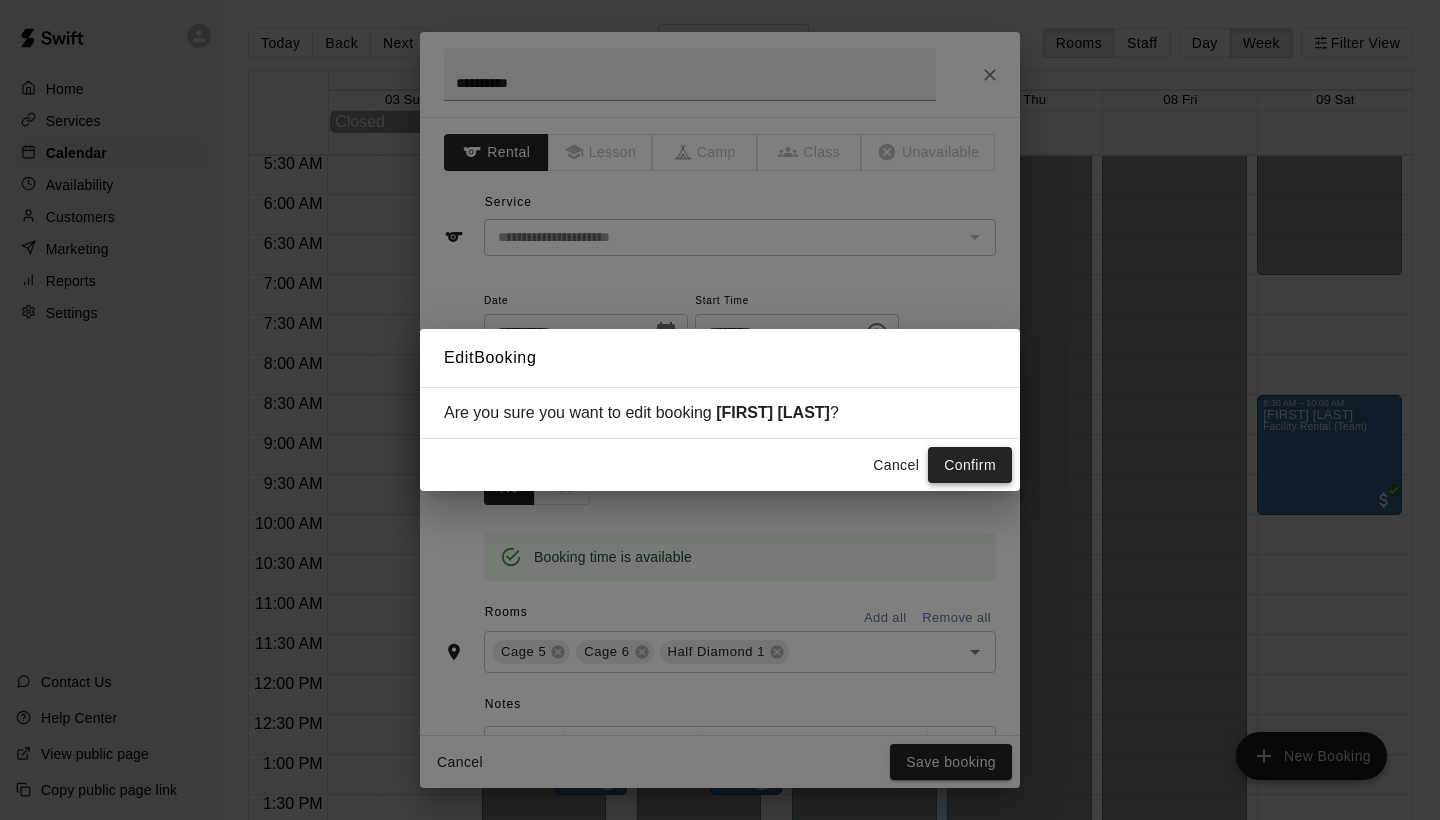 click on "Confirm" at bounding box center [970, 465] 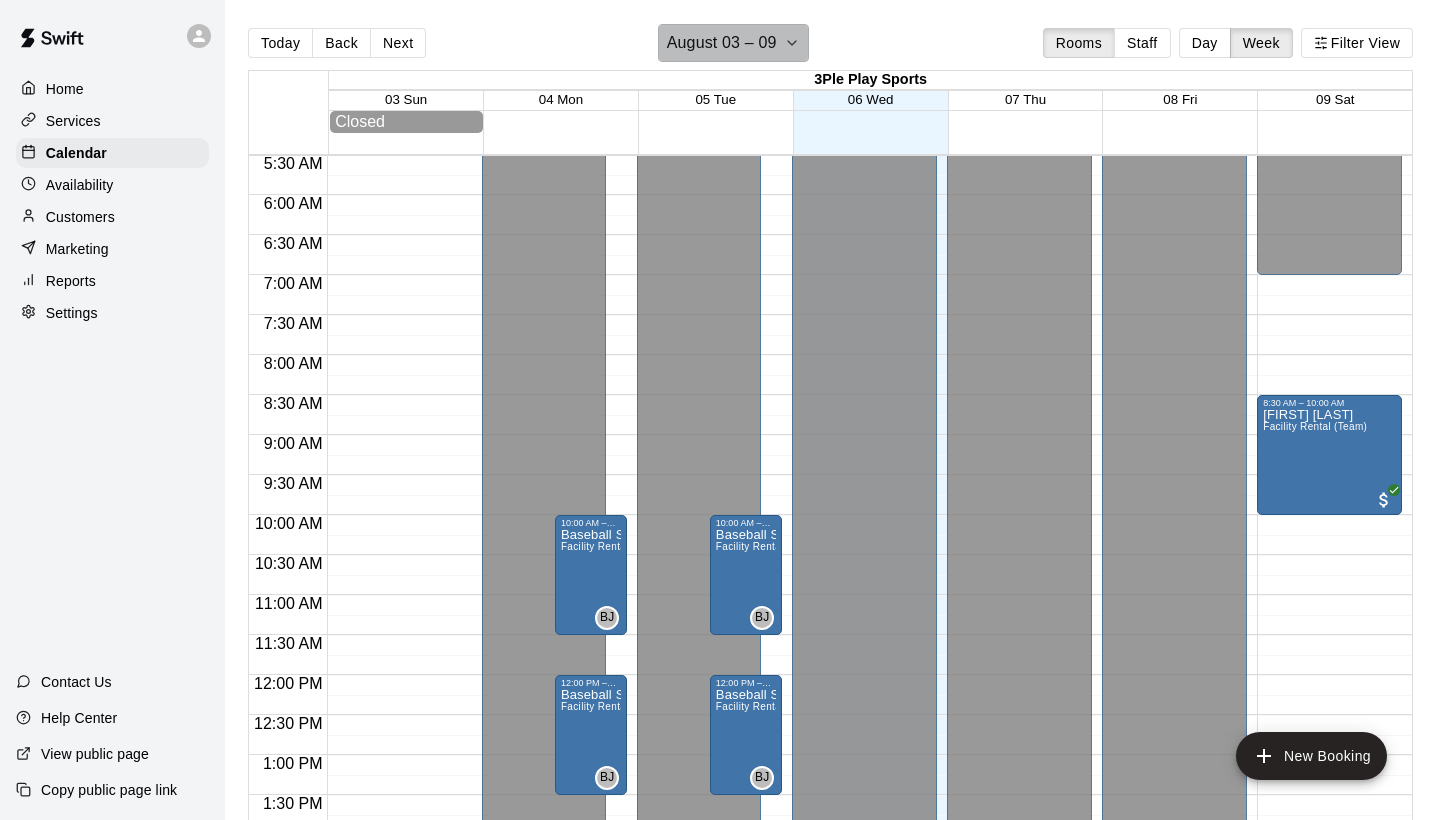 click 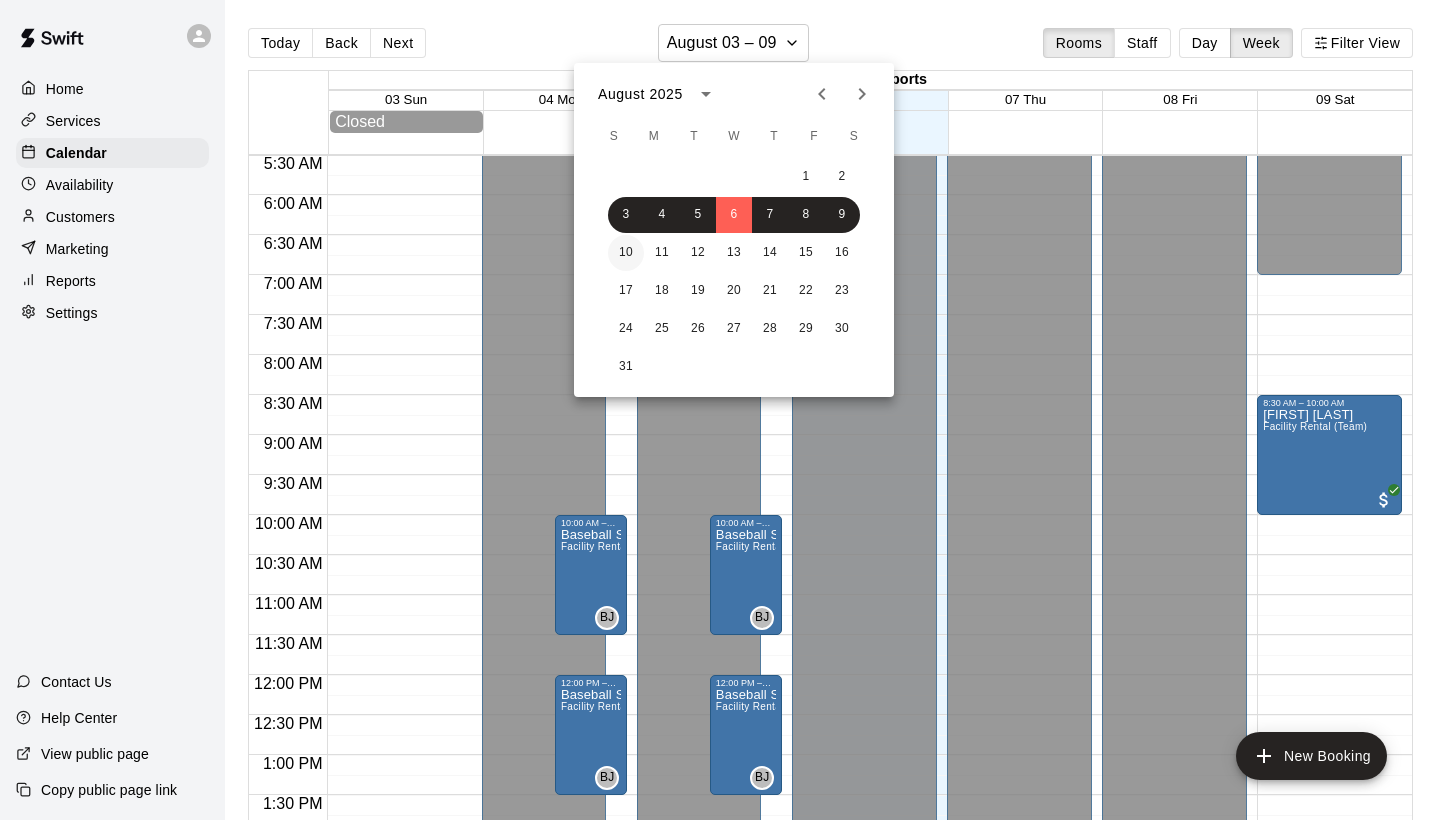 click on "10" at bounding box center (626, 253) 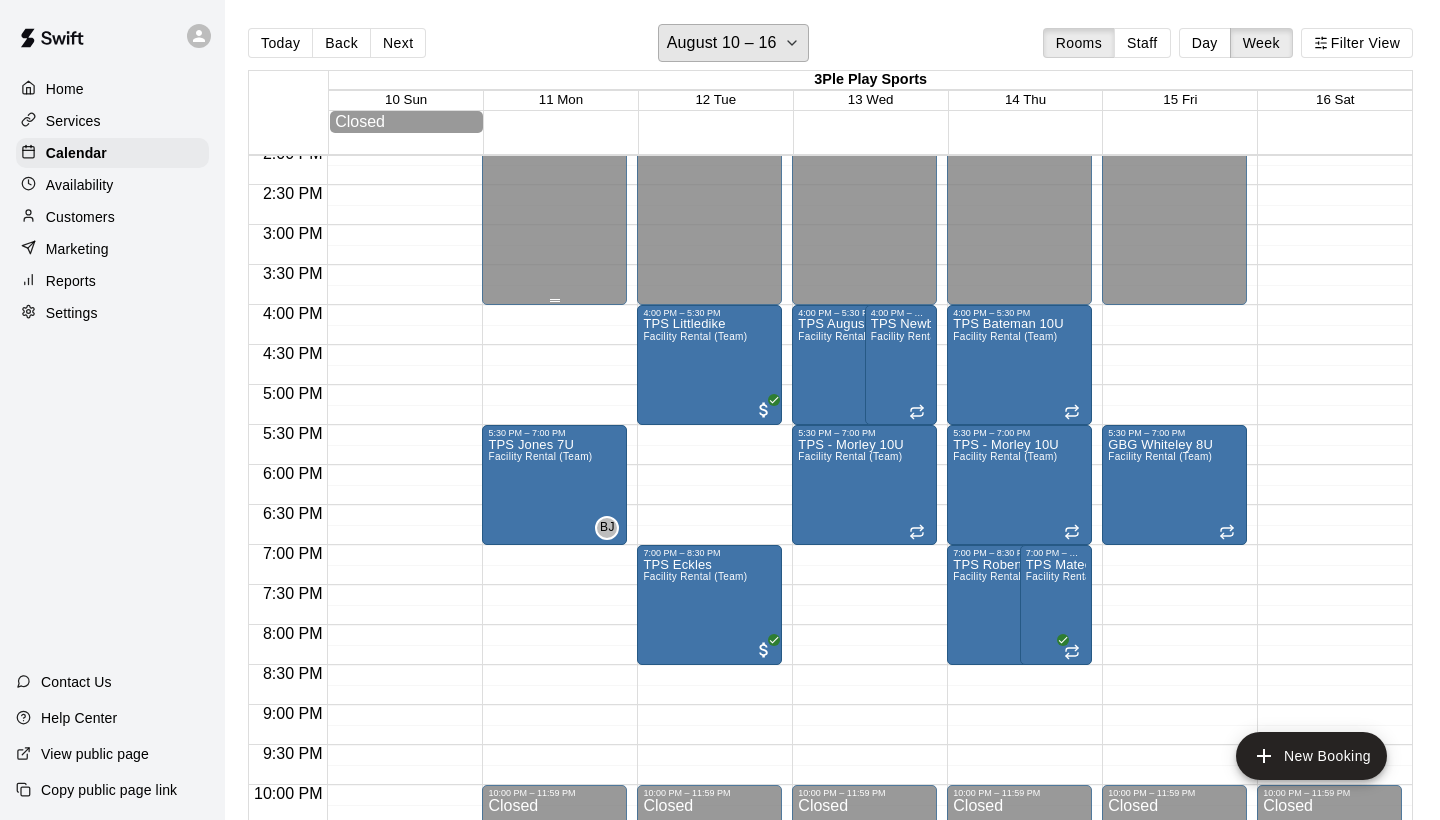 scroll, scrollTop: 1130, scrollLeft: 0, axis: vertical 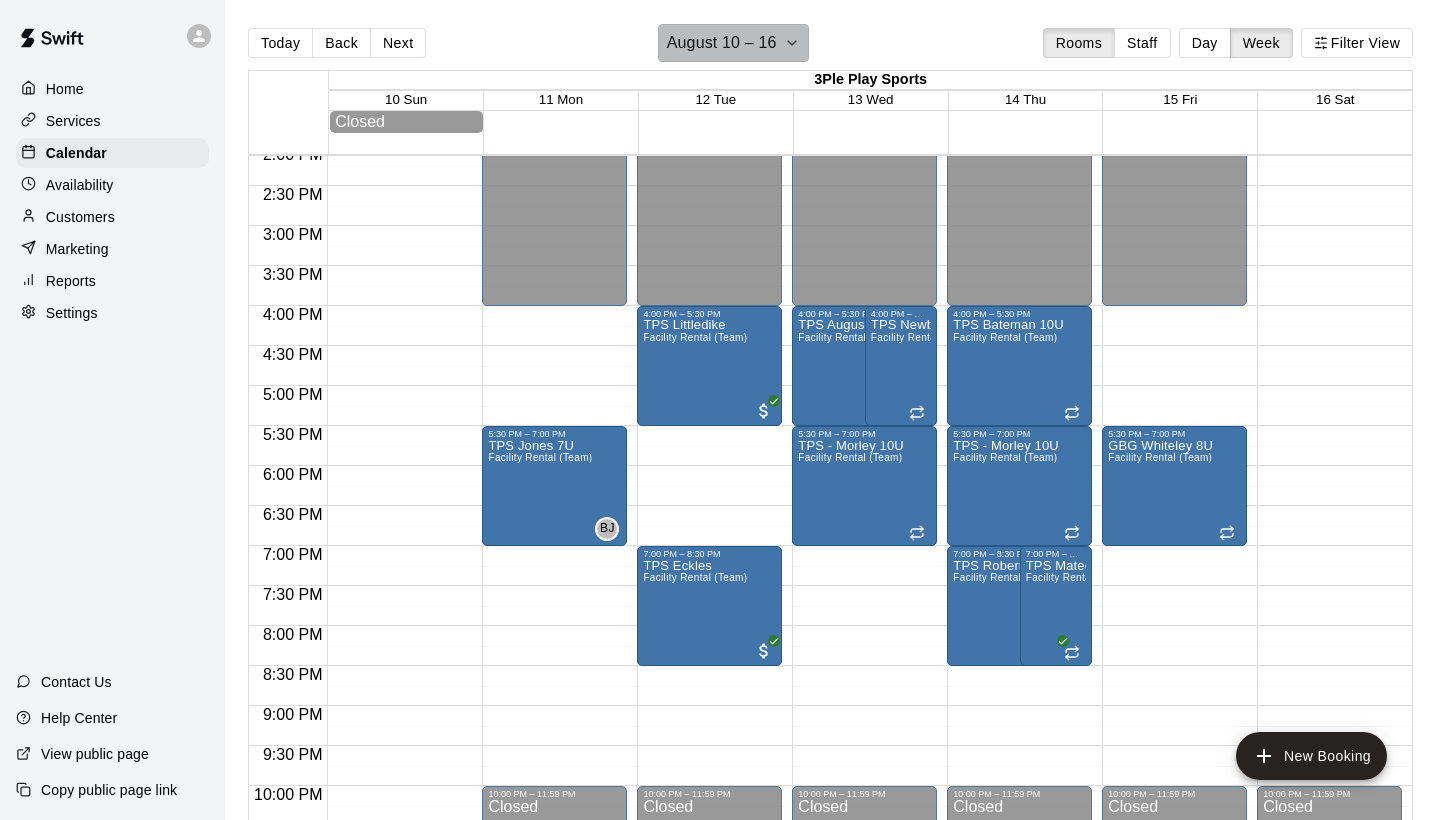 click 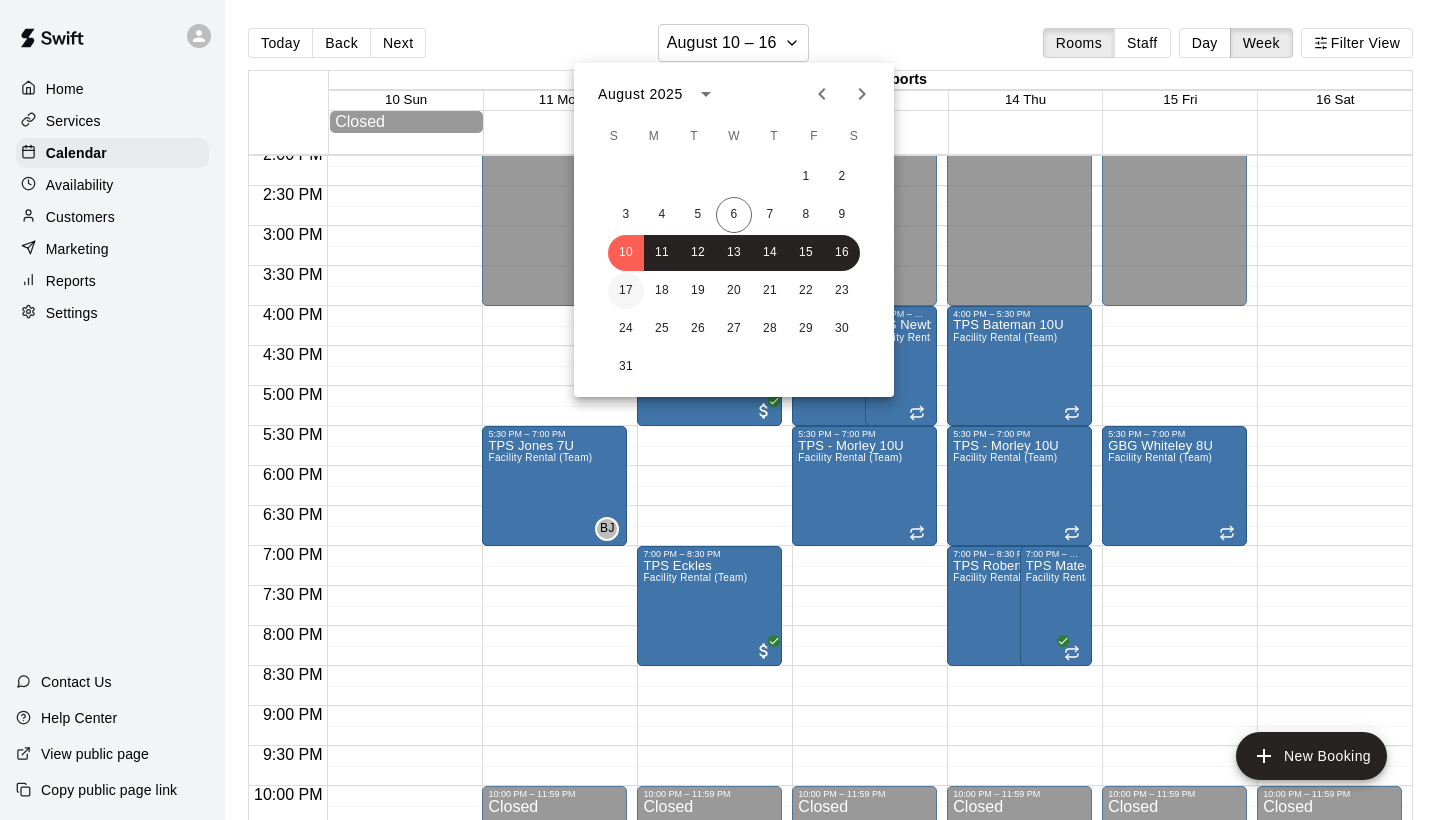click on "17" at bounding box center (626, 291) 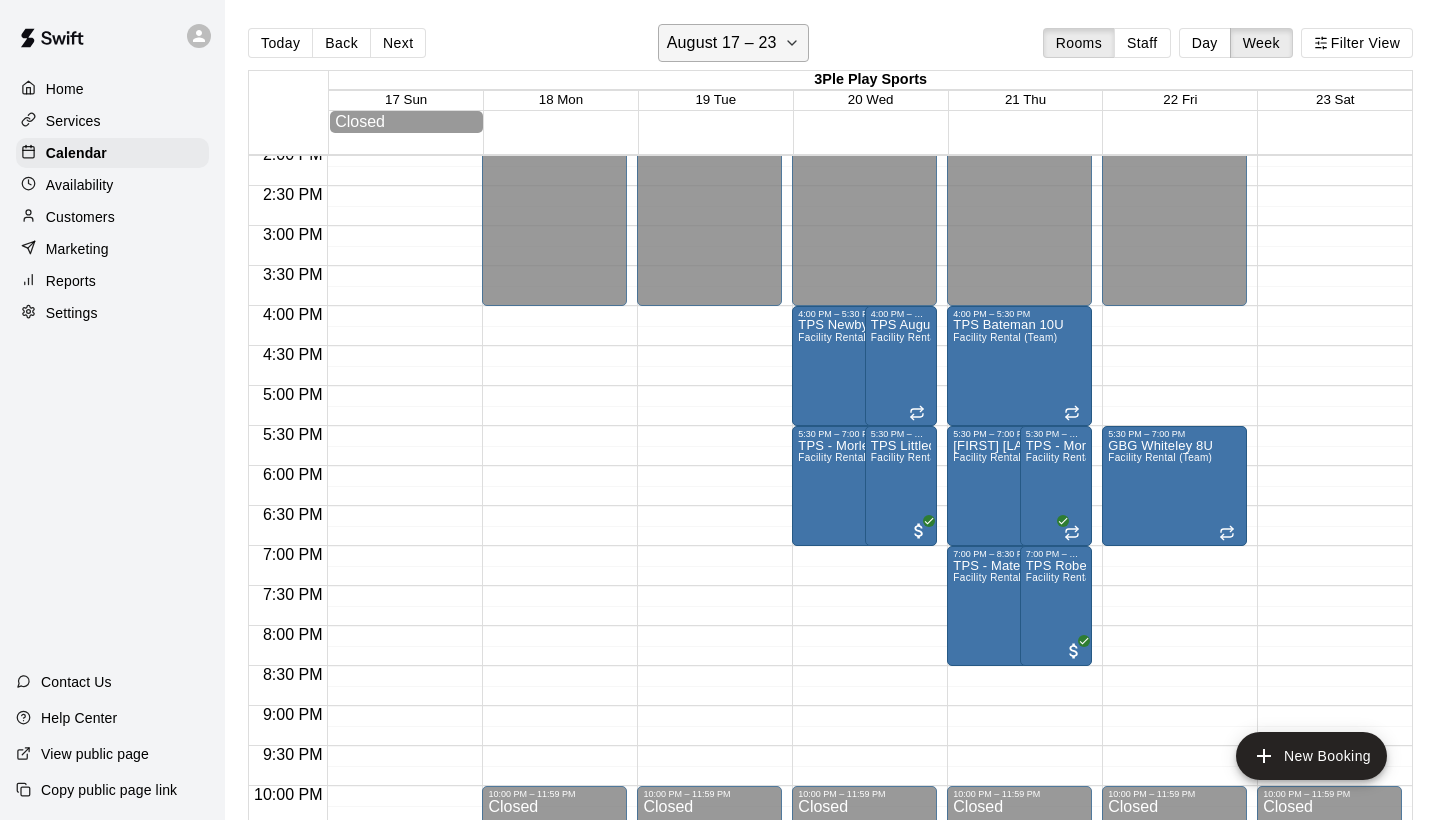 click 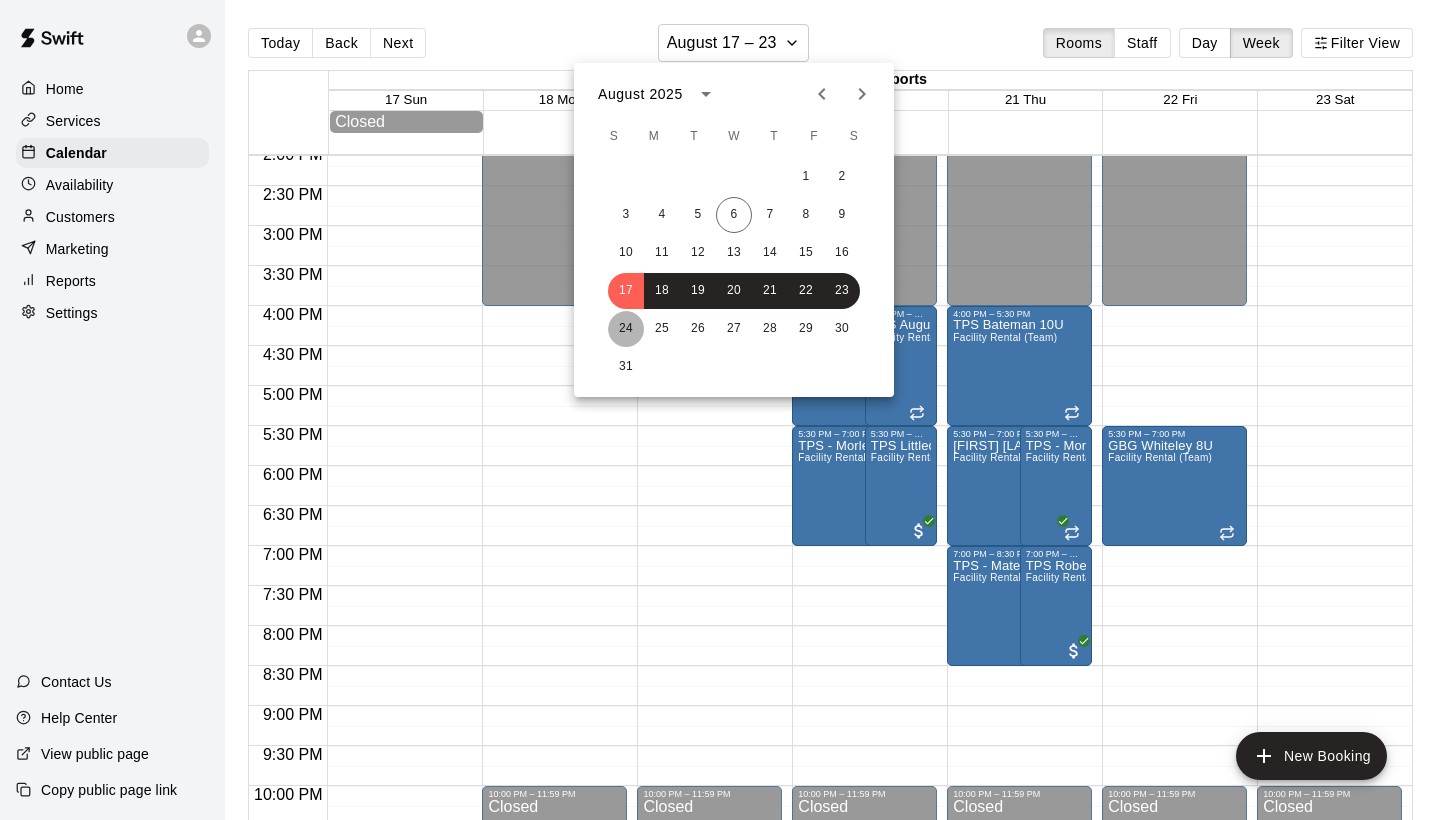 click on "24" at bounding box center [626, 329] 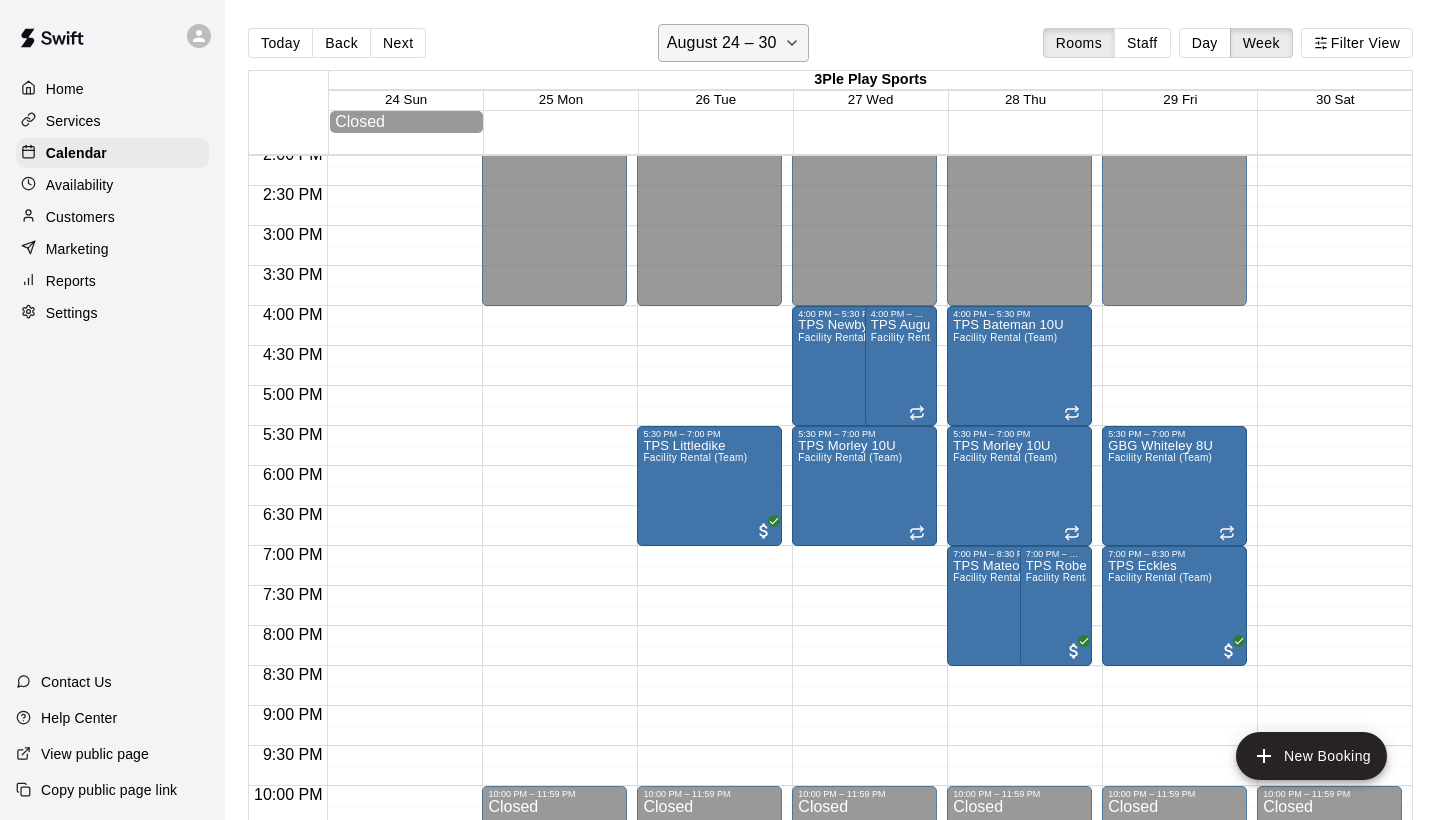 click 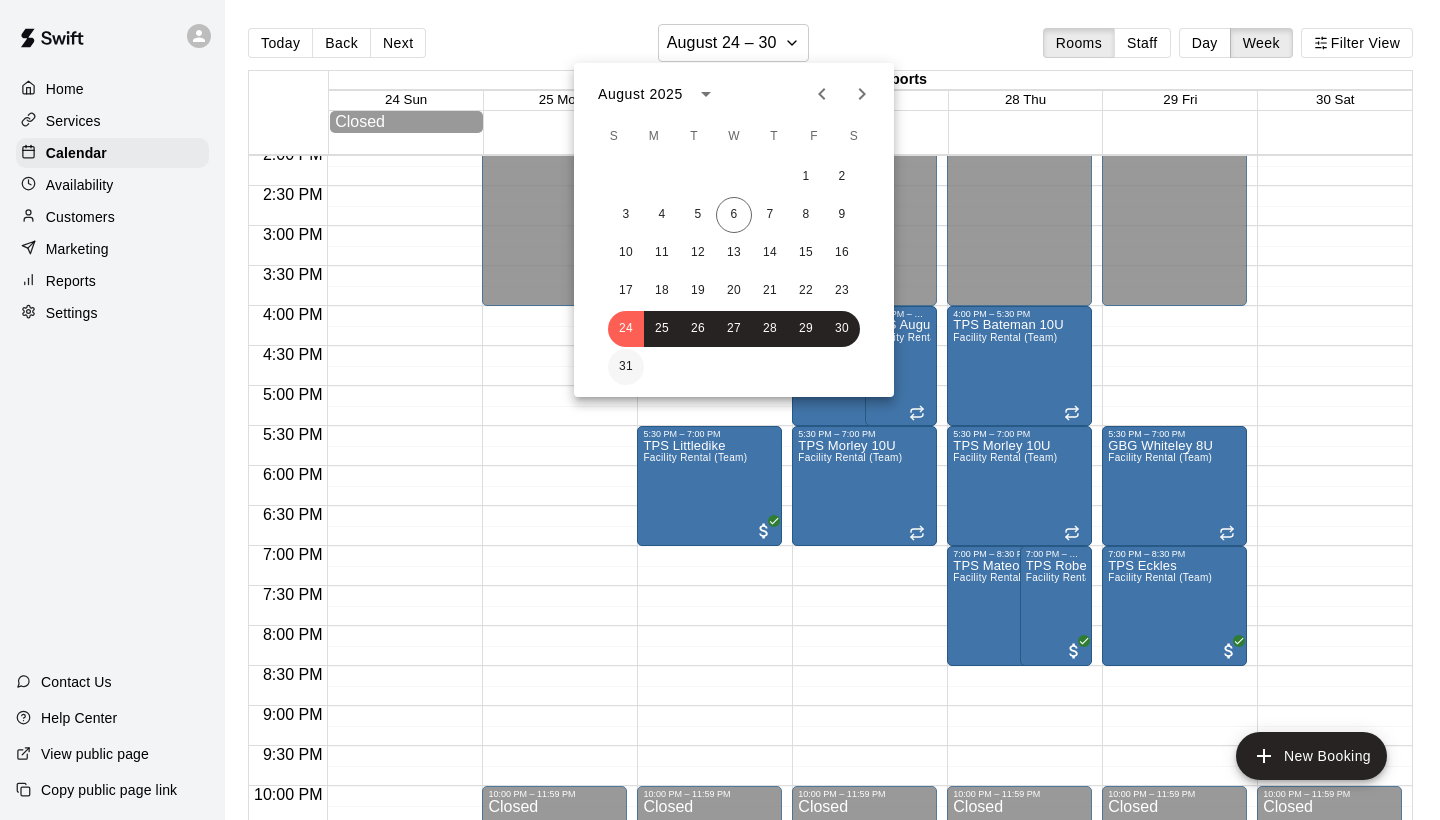 click on "31" at bounding box center [626, 367] 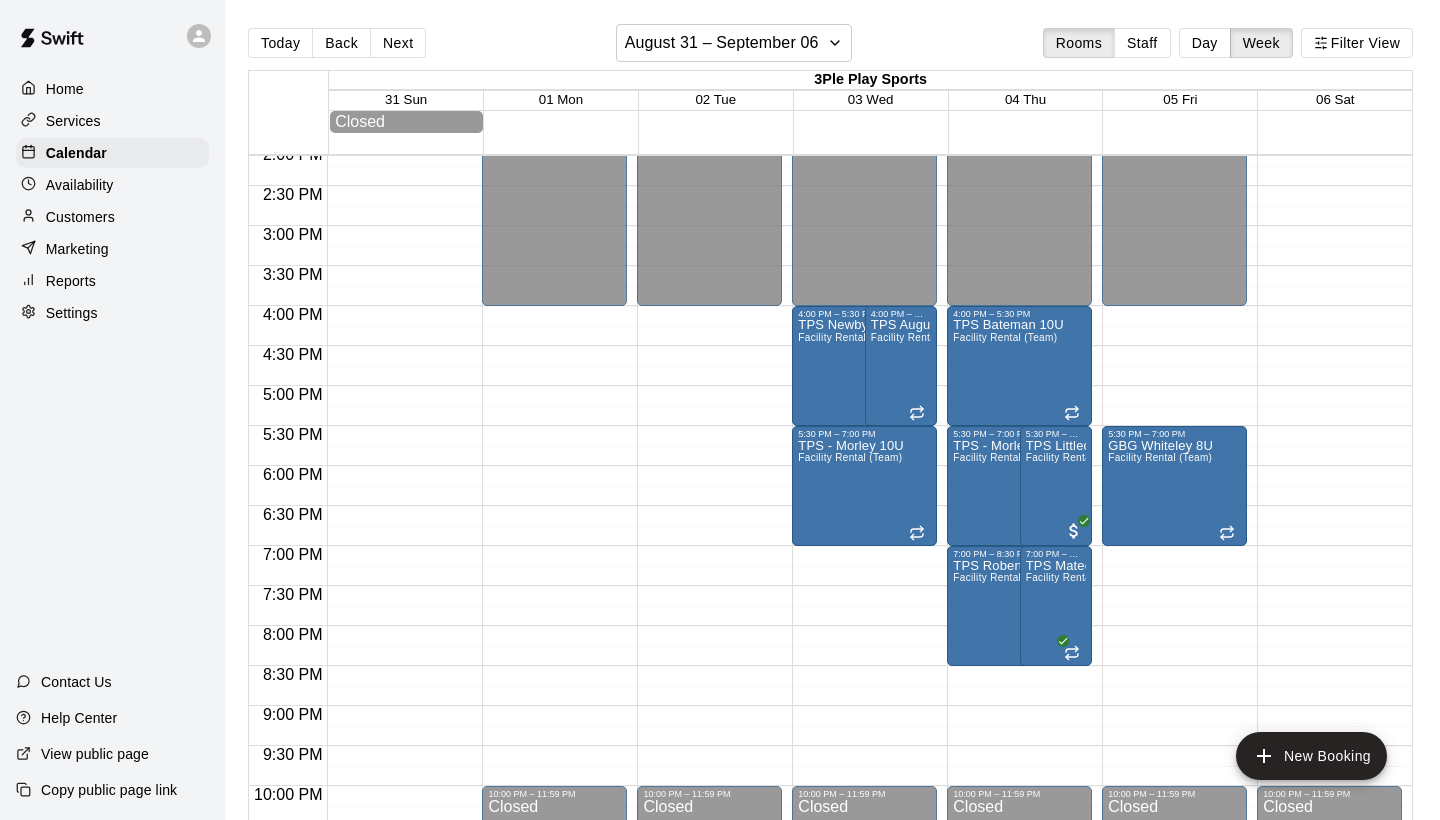 click on "Services" at bounding box center [112, 121] 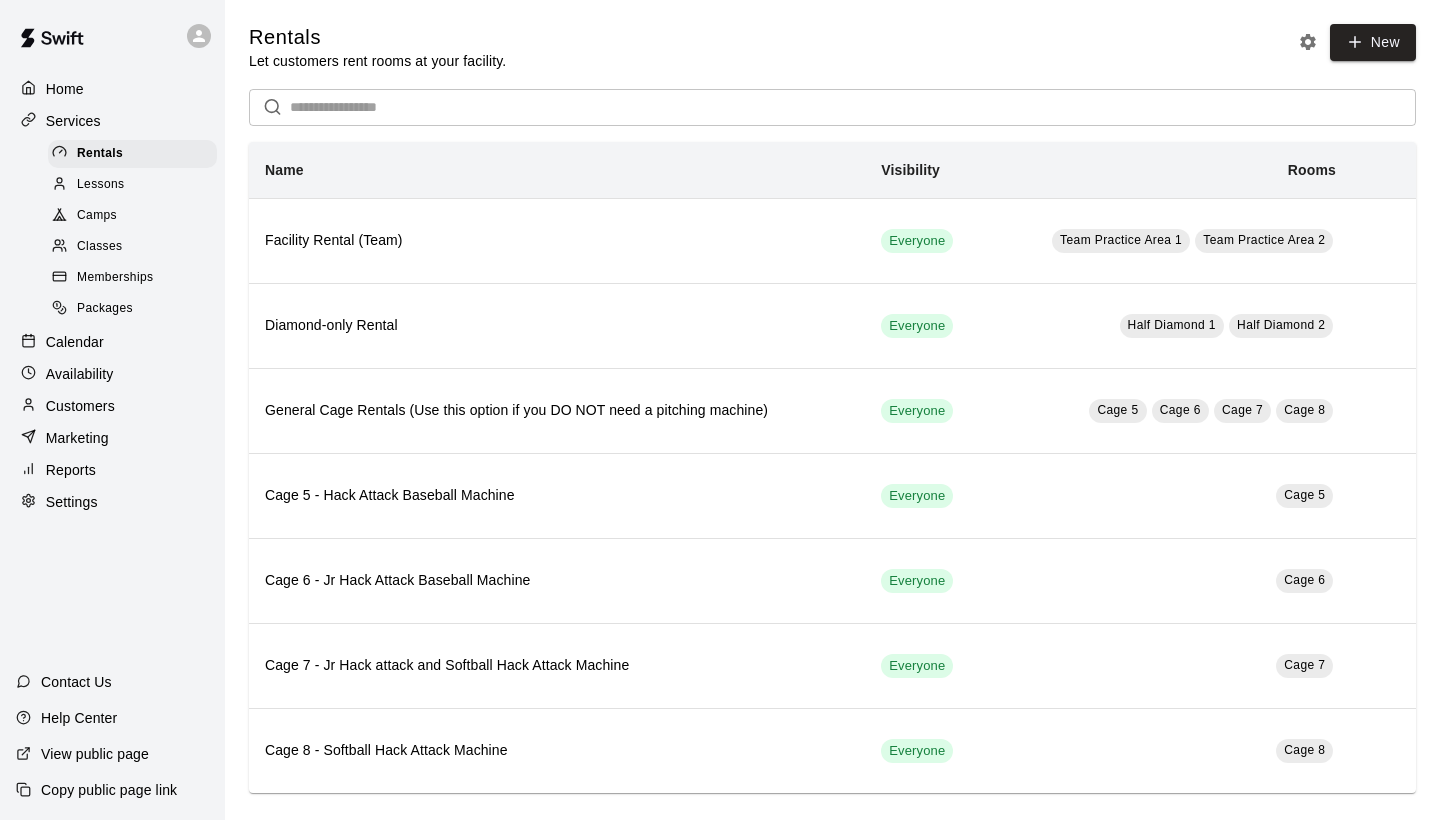 click on "Memberships" at bounding box center [115, 278] 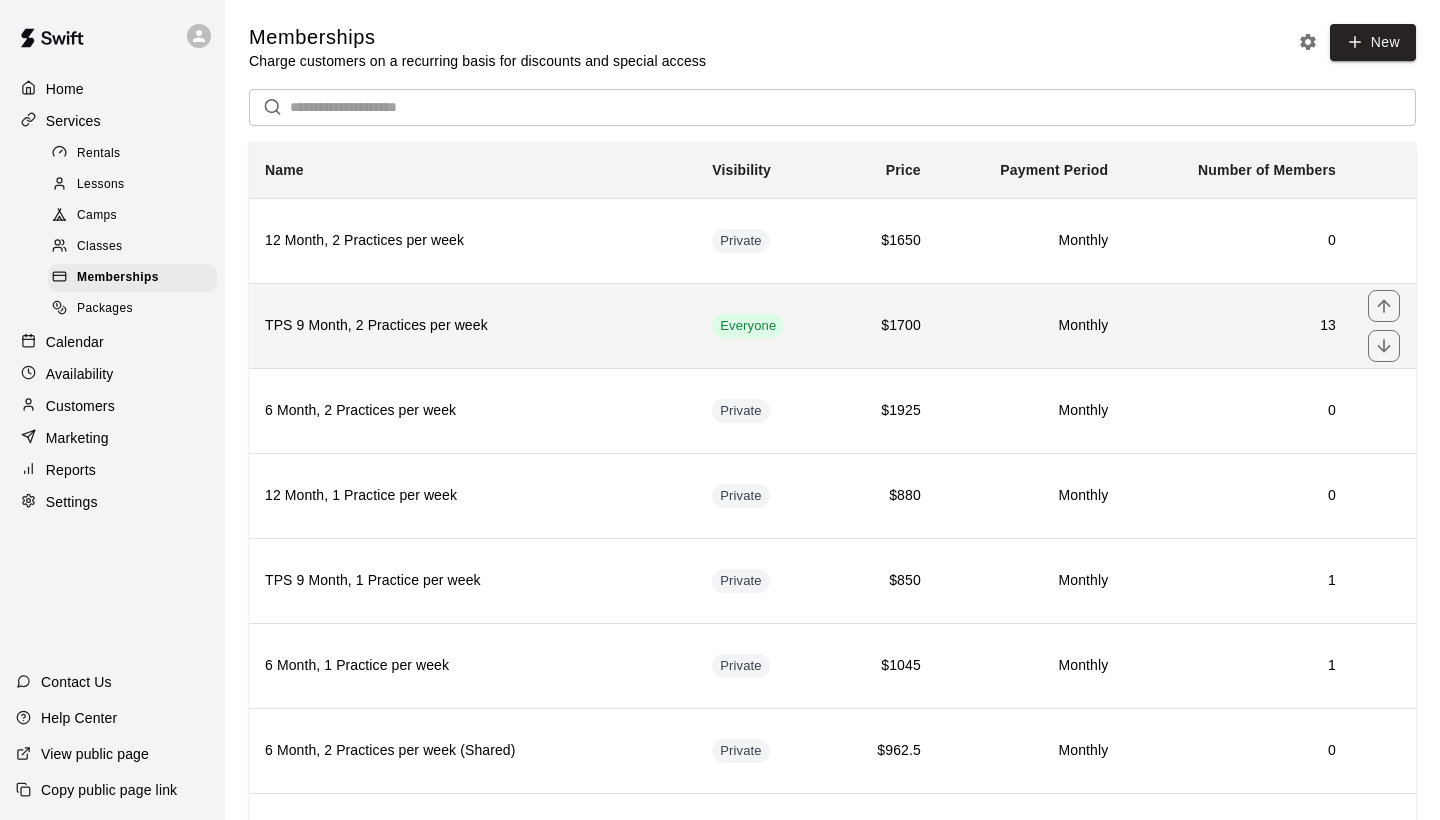 click on "TPS 9 Month, 2 Practices per week" at bounding box center [472, 326] 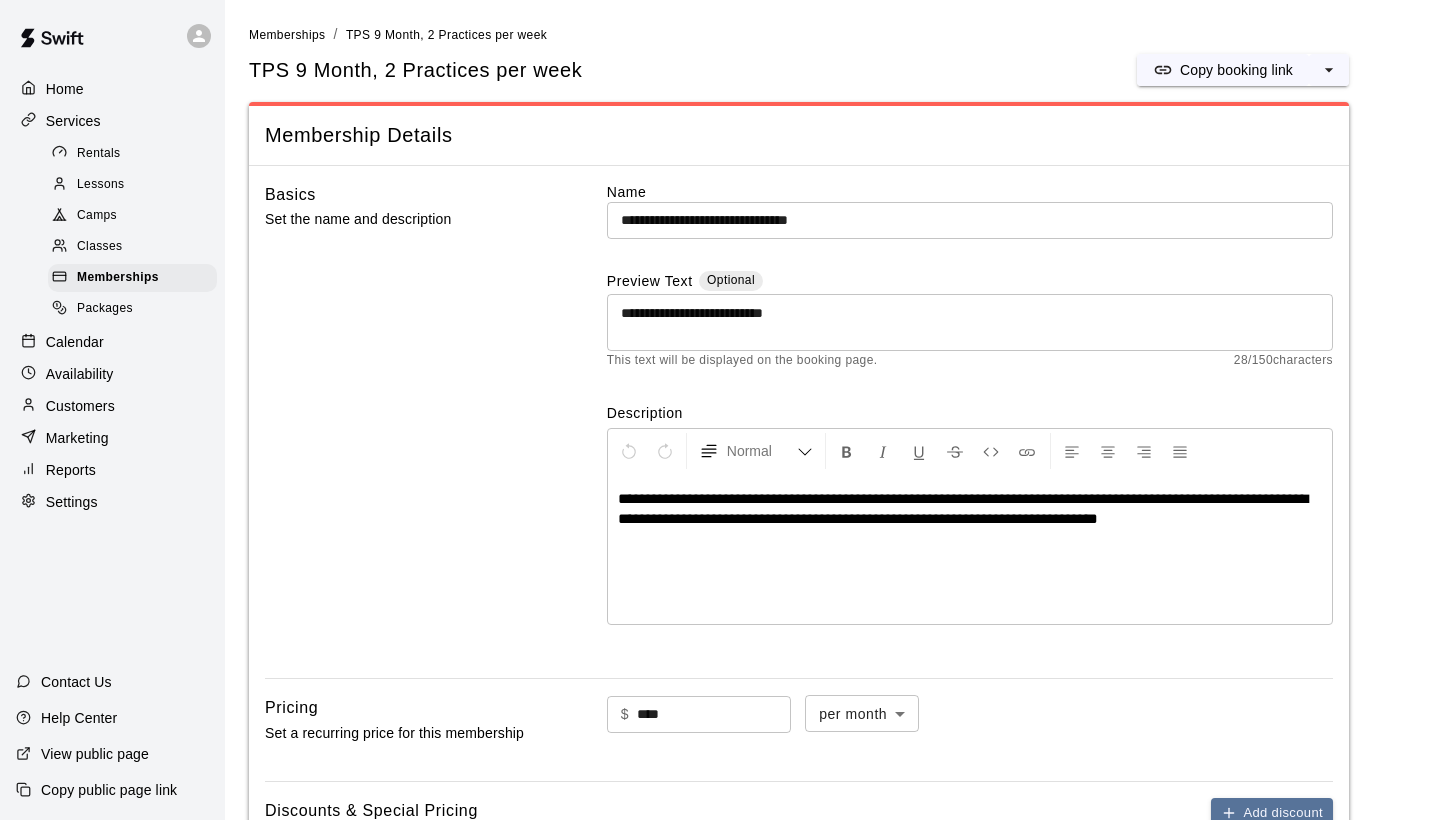 scroll, scrollTop: 0, scrollLeft: 0, axis: both 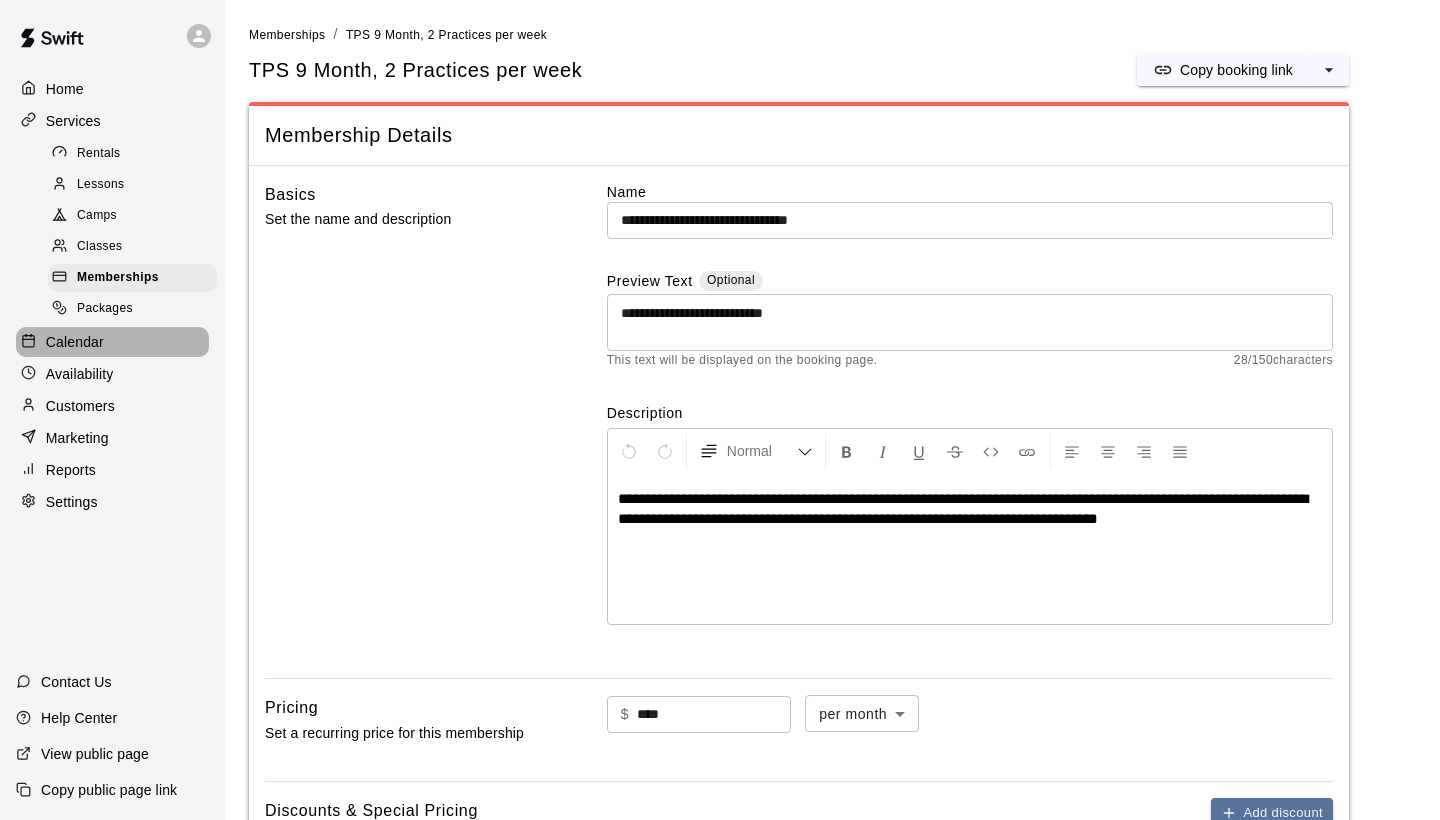 click on "Calendar" at bounding box center (75, 342) 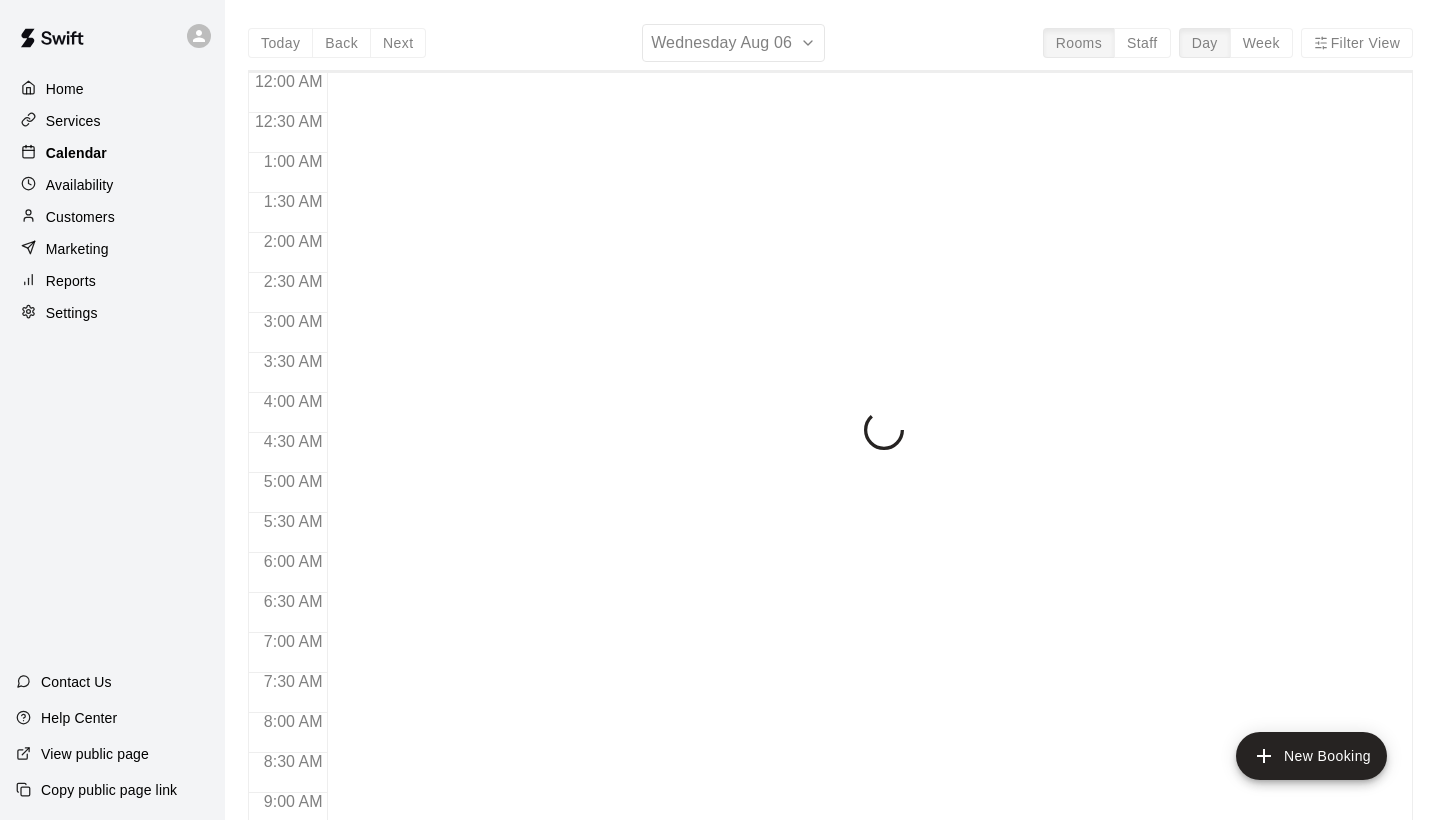 scroll, scrollTop: 1151, scrollLeft: 0, axis: vertical 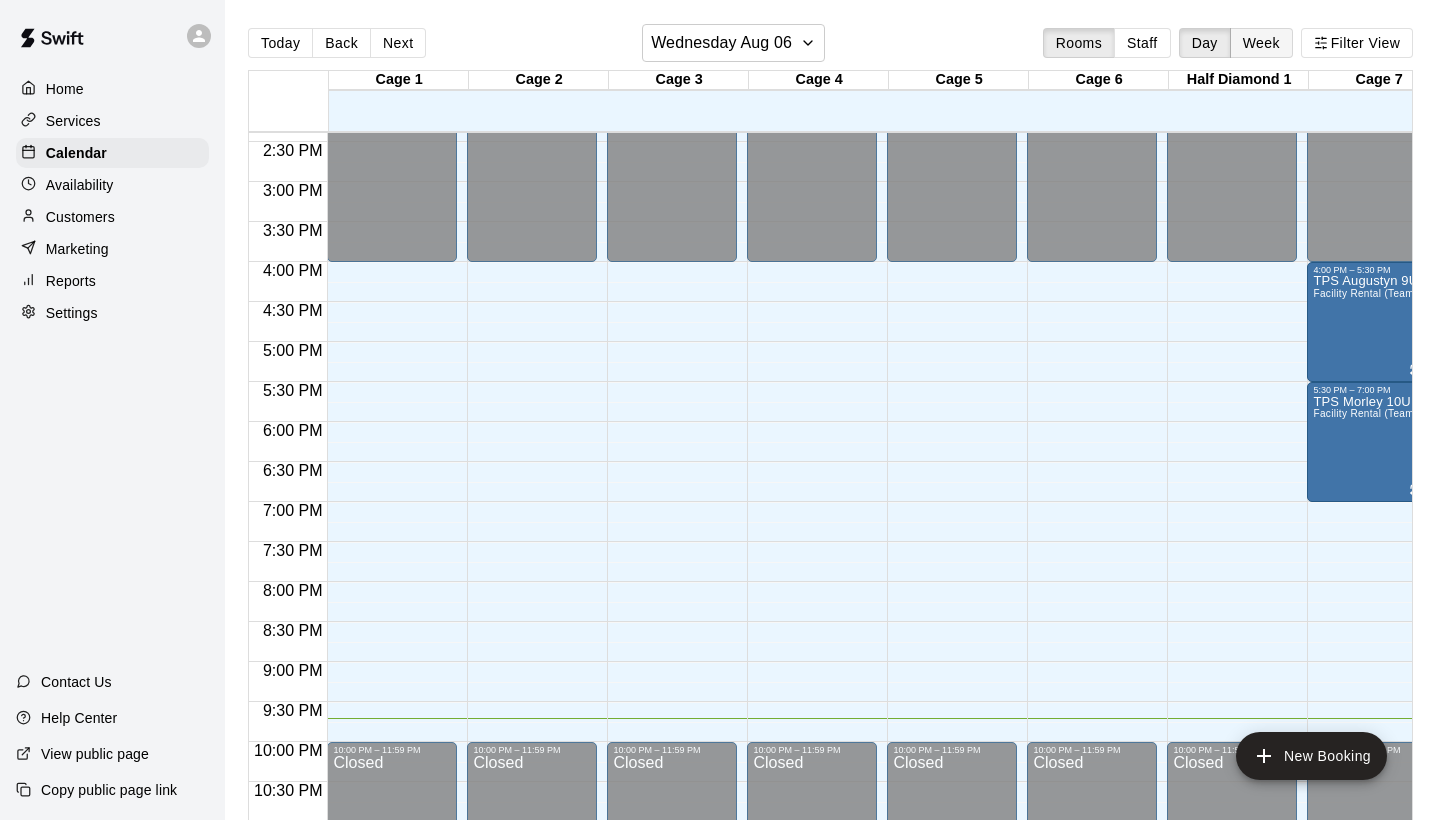 click on "Week" at bounding box center [1261, 43] 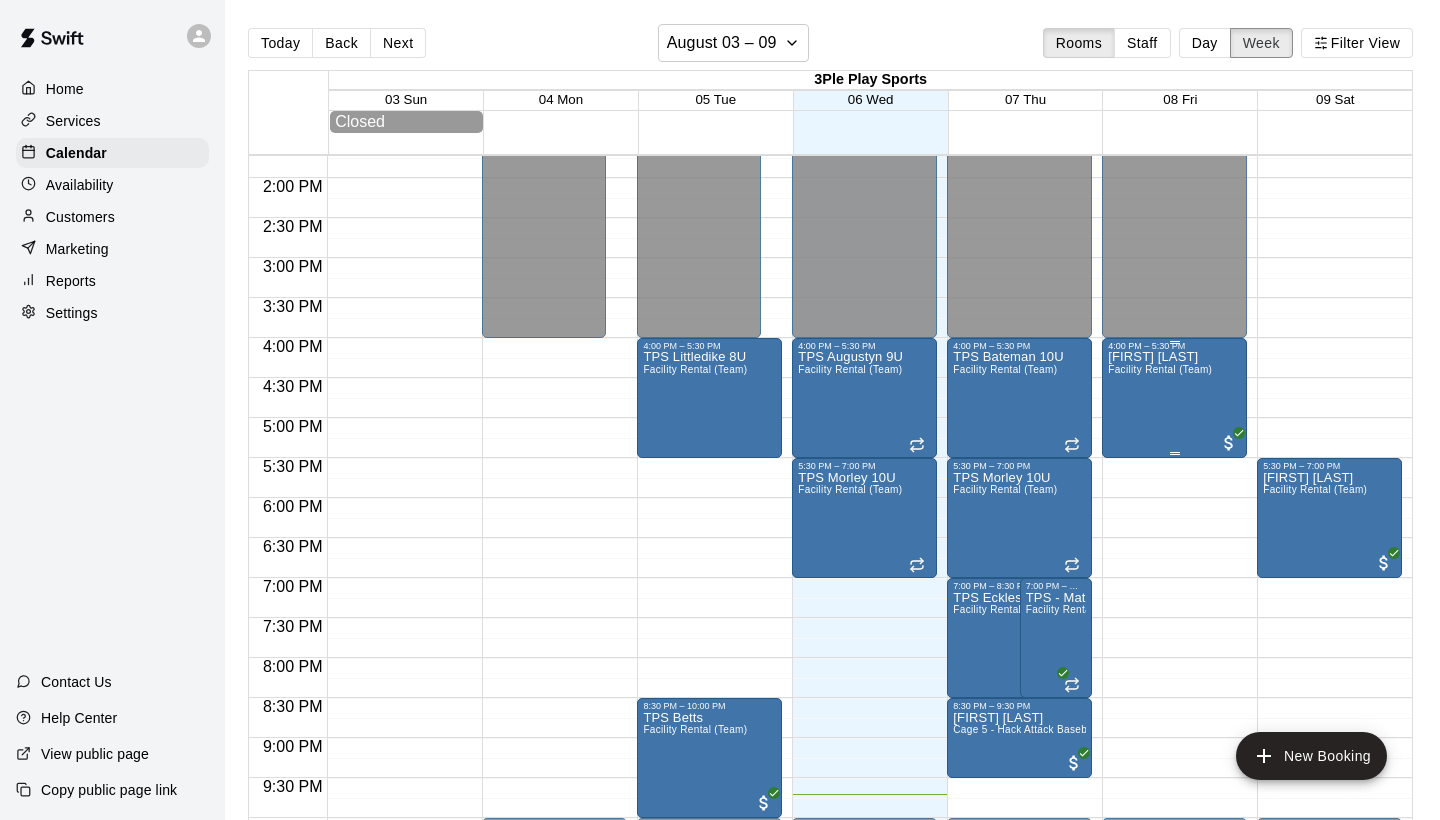 scroll, scrollTop: 1147, scrollLeft: 0, axis: vertical 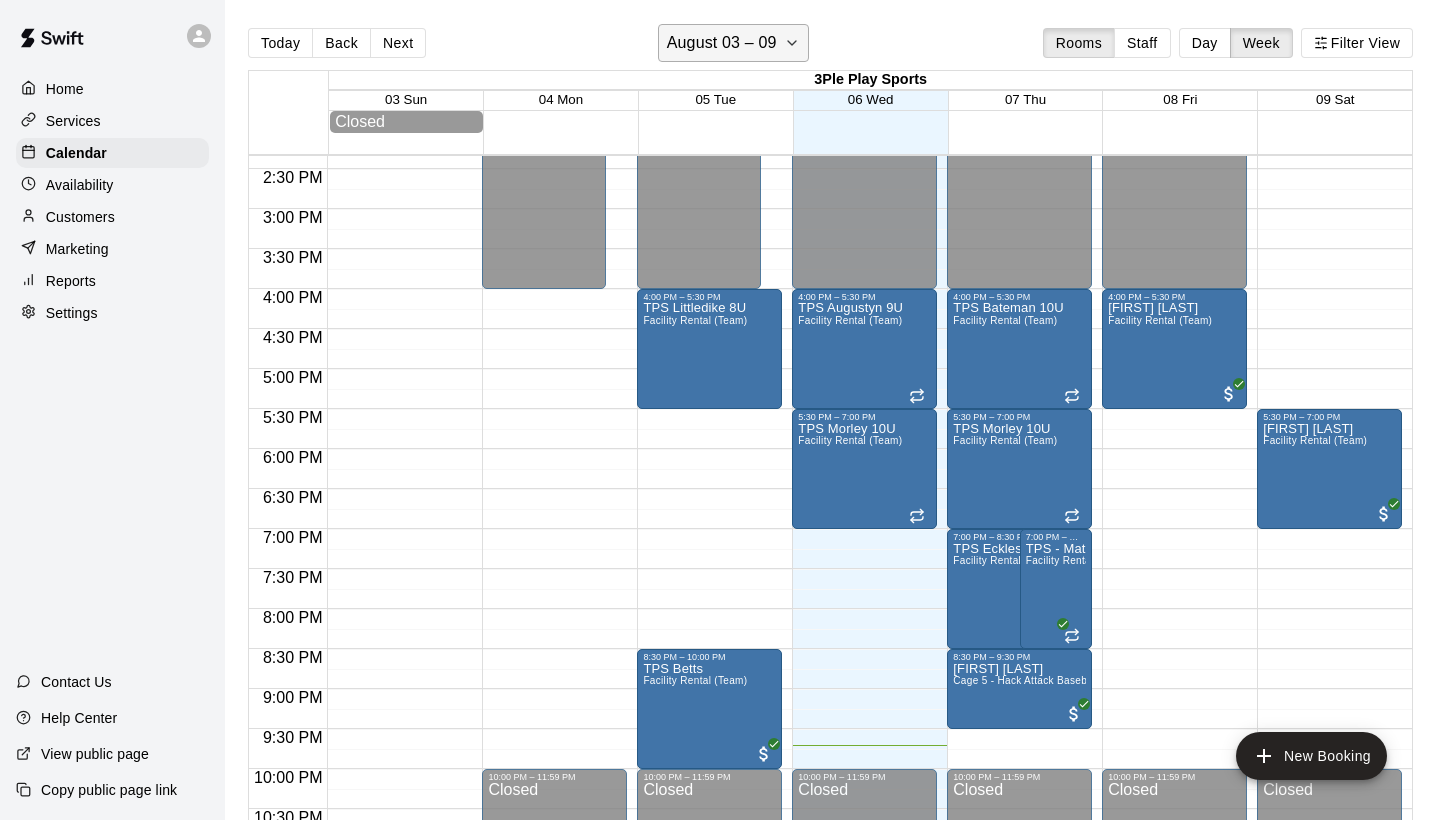 click 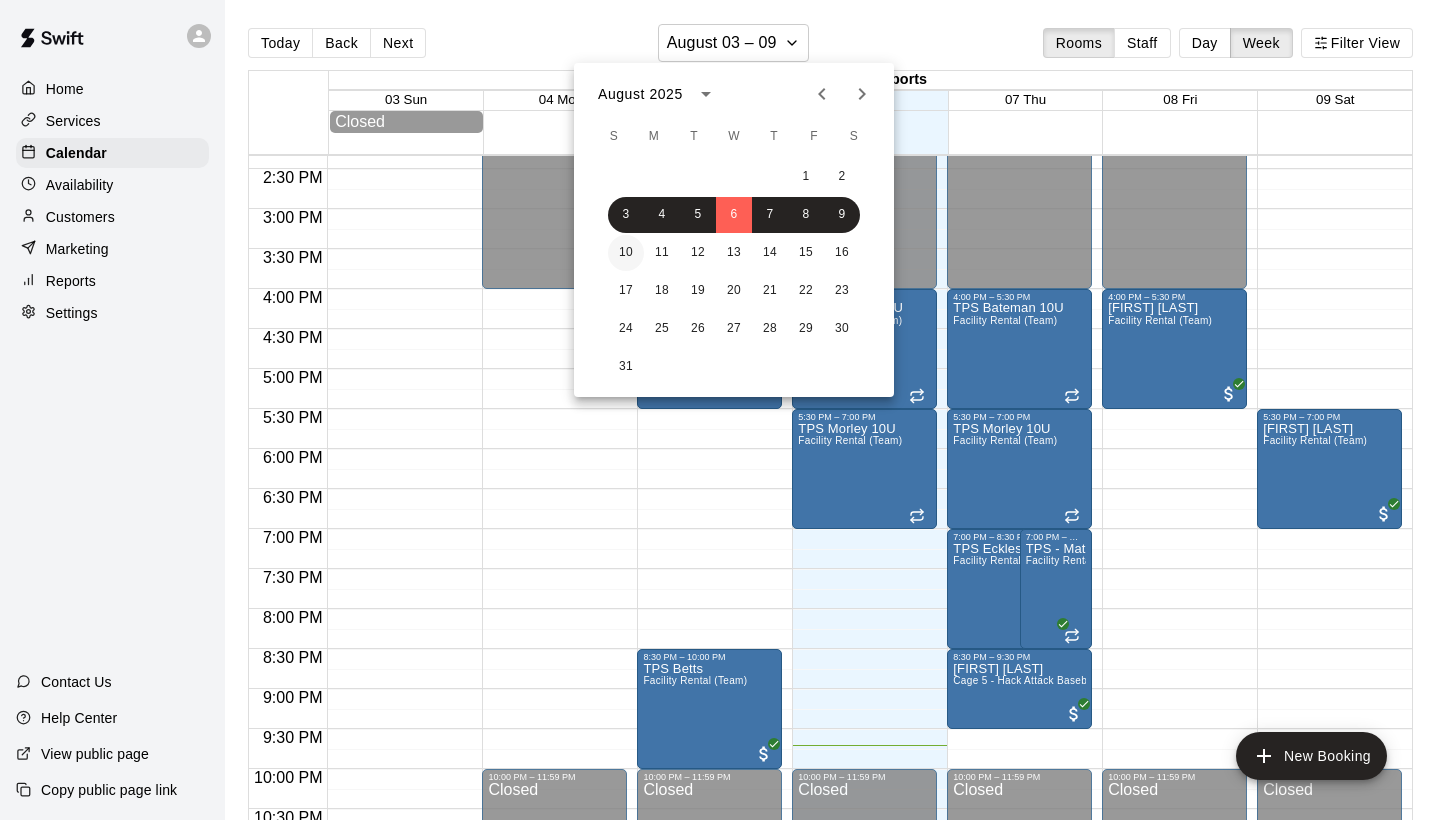 click on "10" at bounding box center (626, 253) 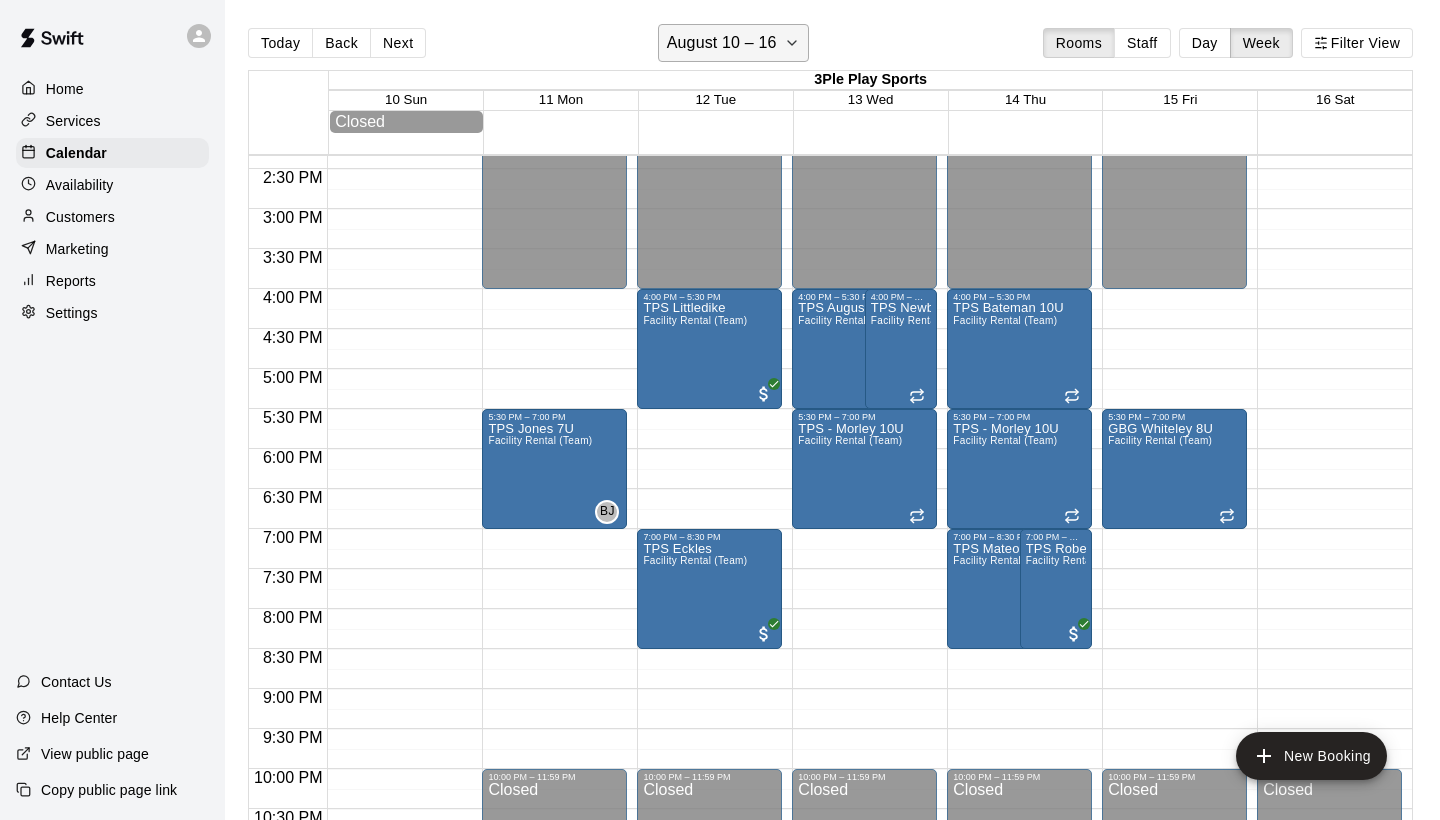 click 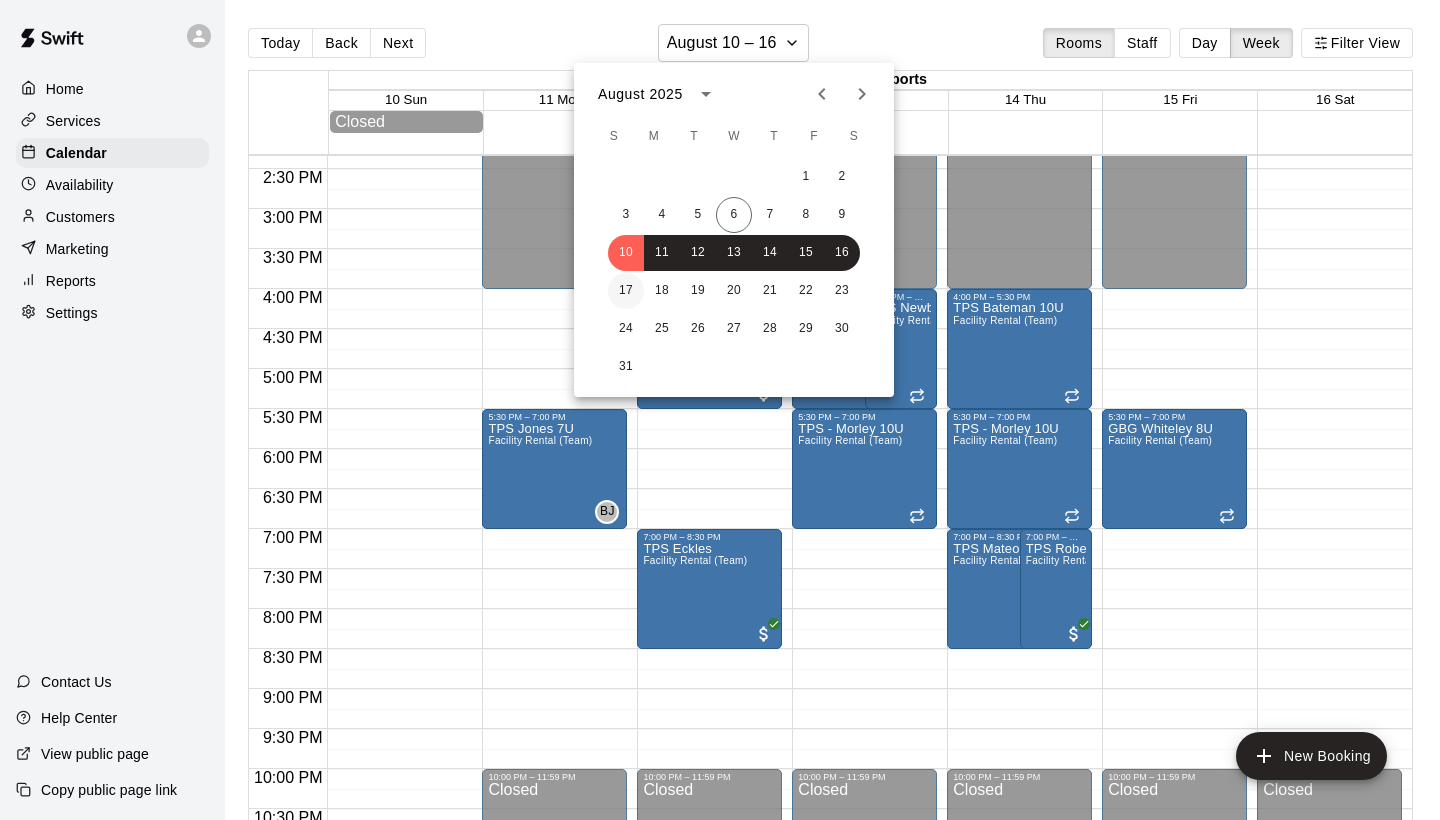 click on "17" at bounding box center (626, 291) 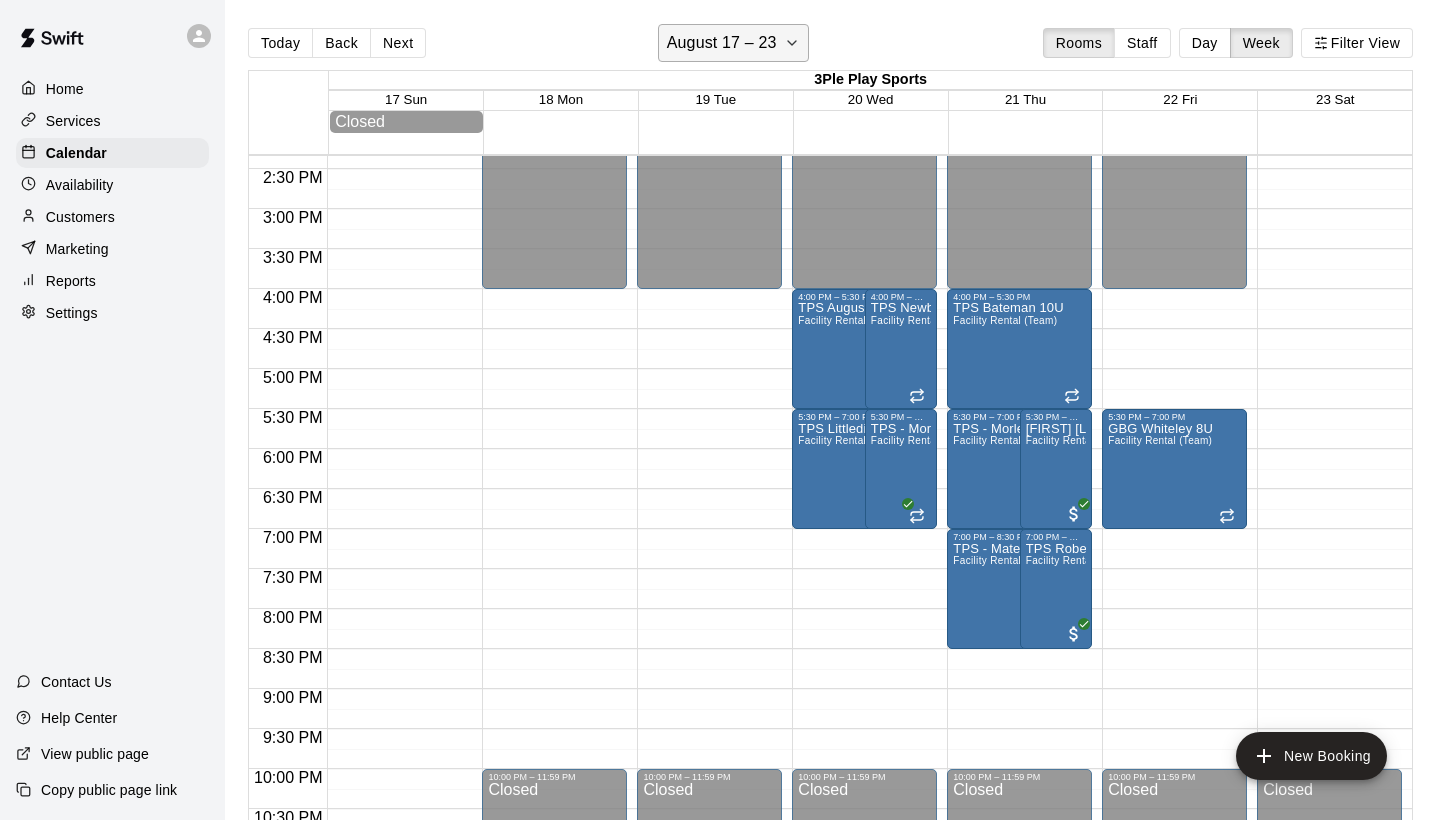 click 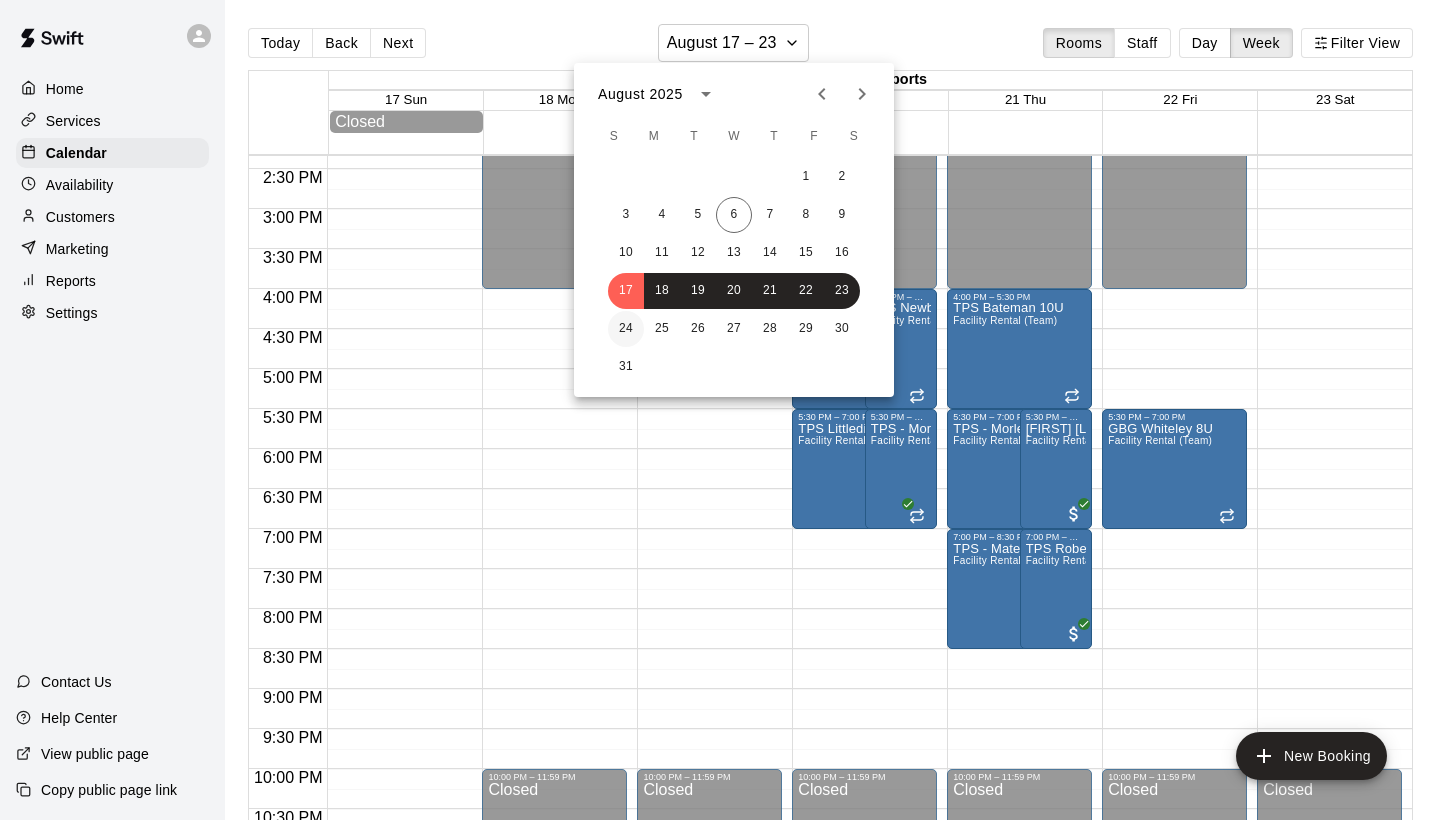 click on "24" at bounding box center [626, 329] 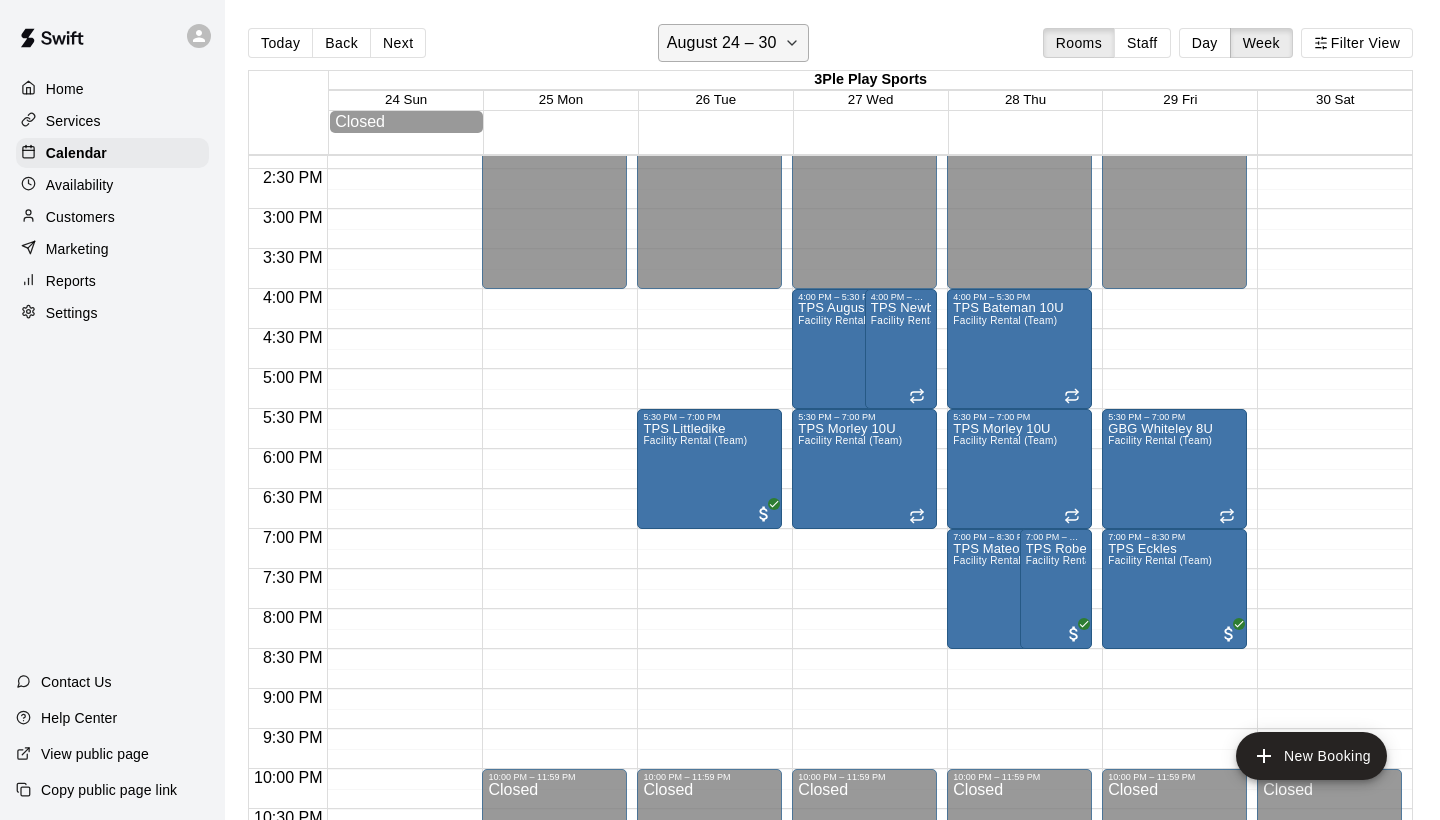 click 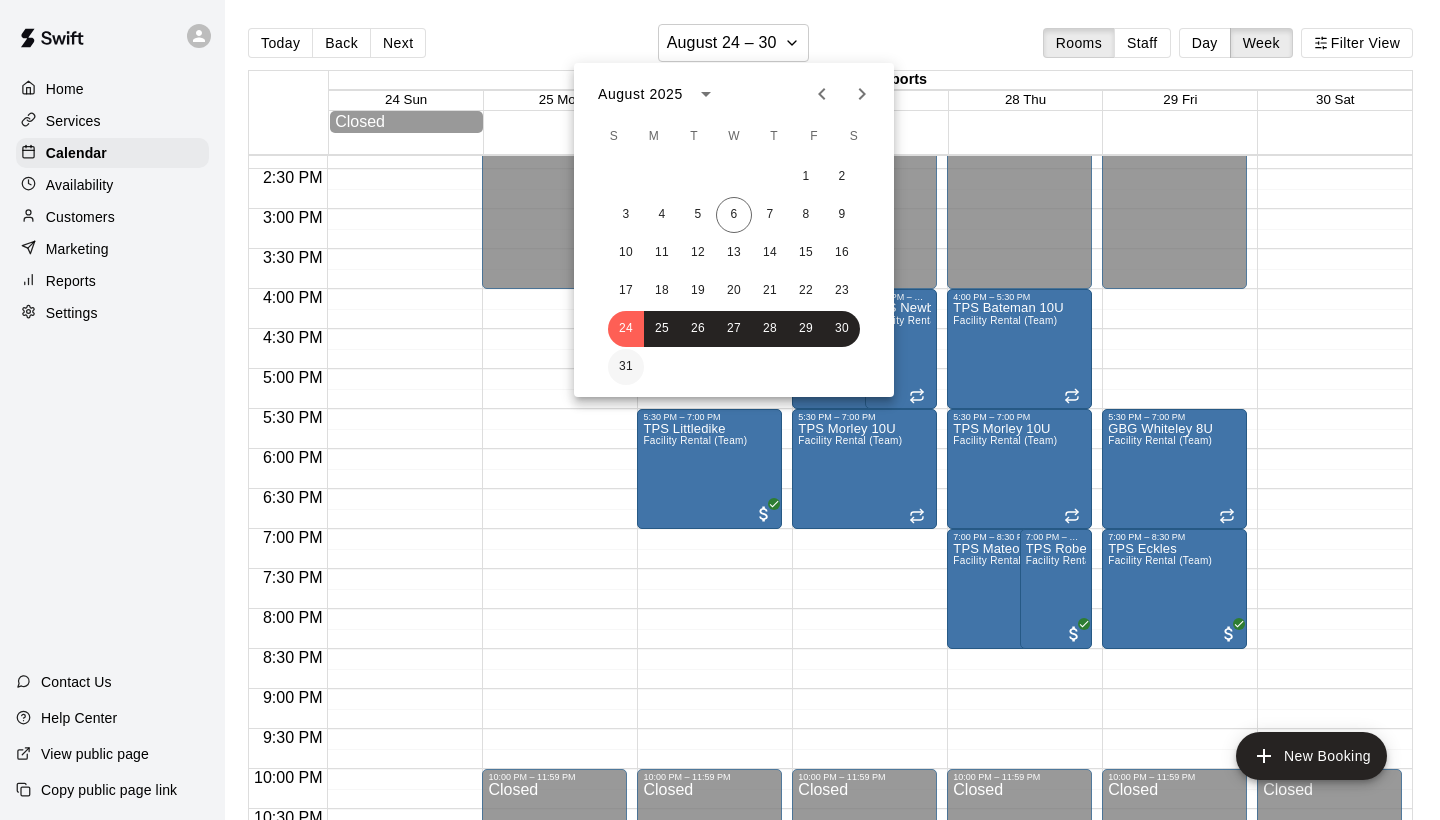 click on "31" at bounding box center [626, 367] 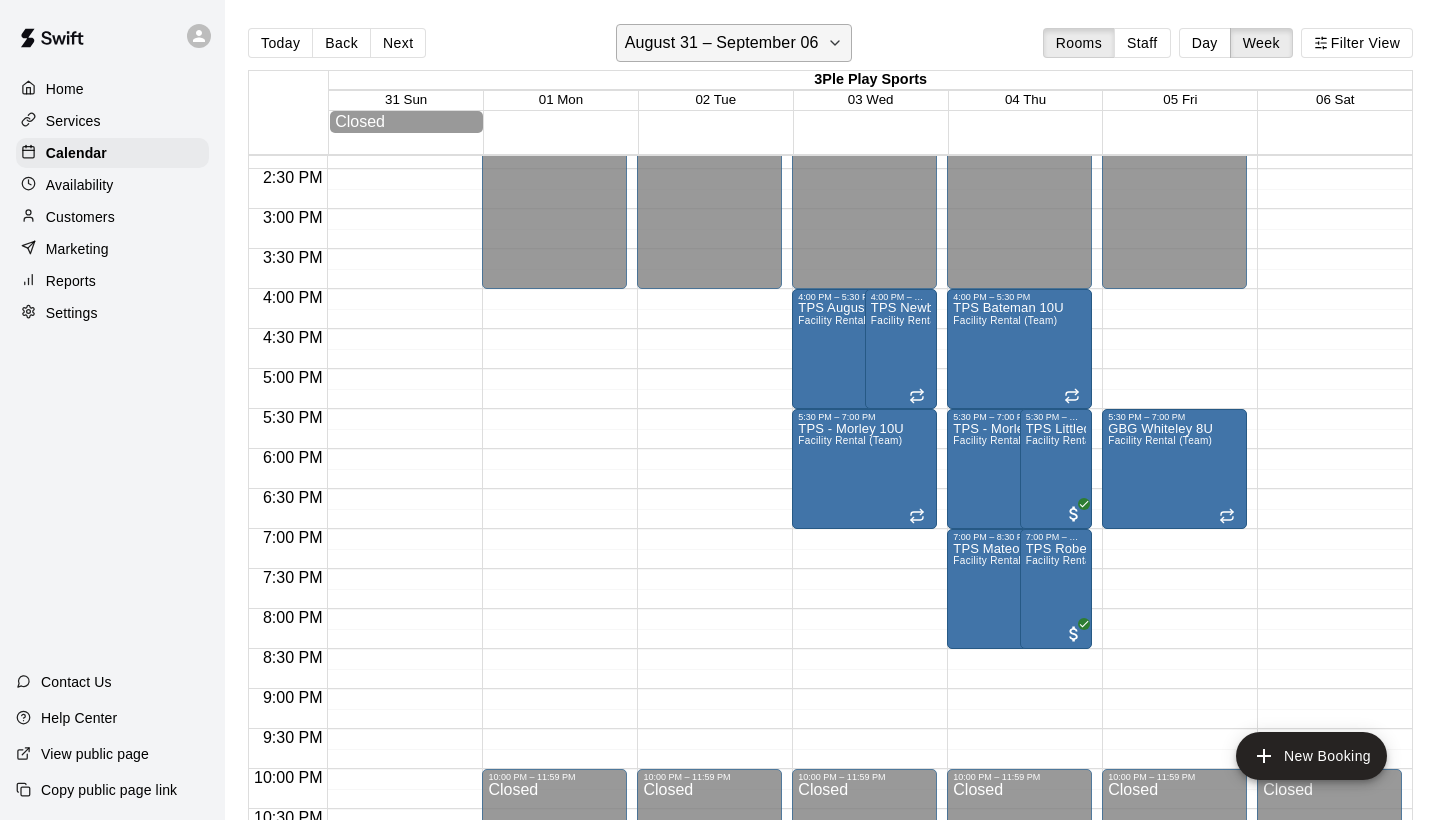 click 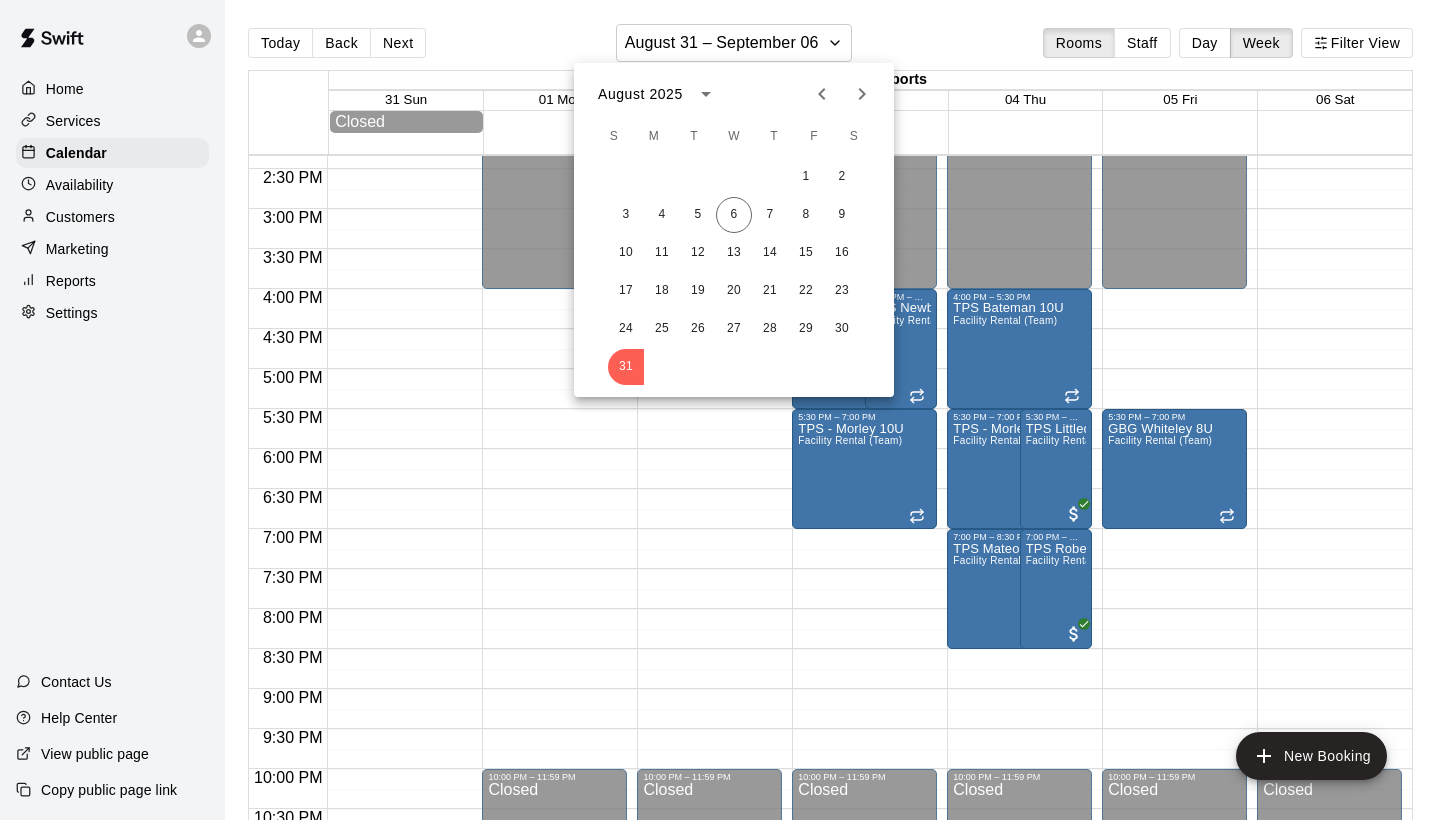 click 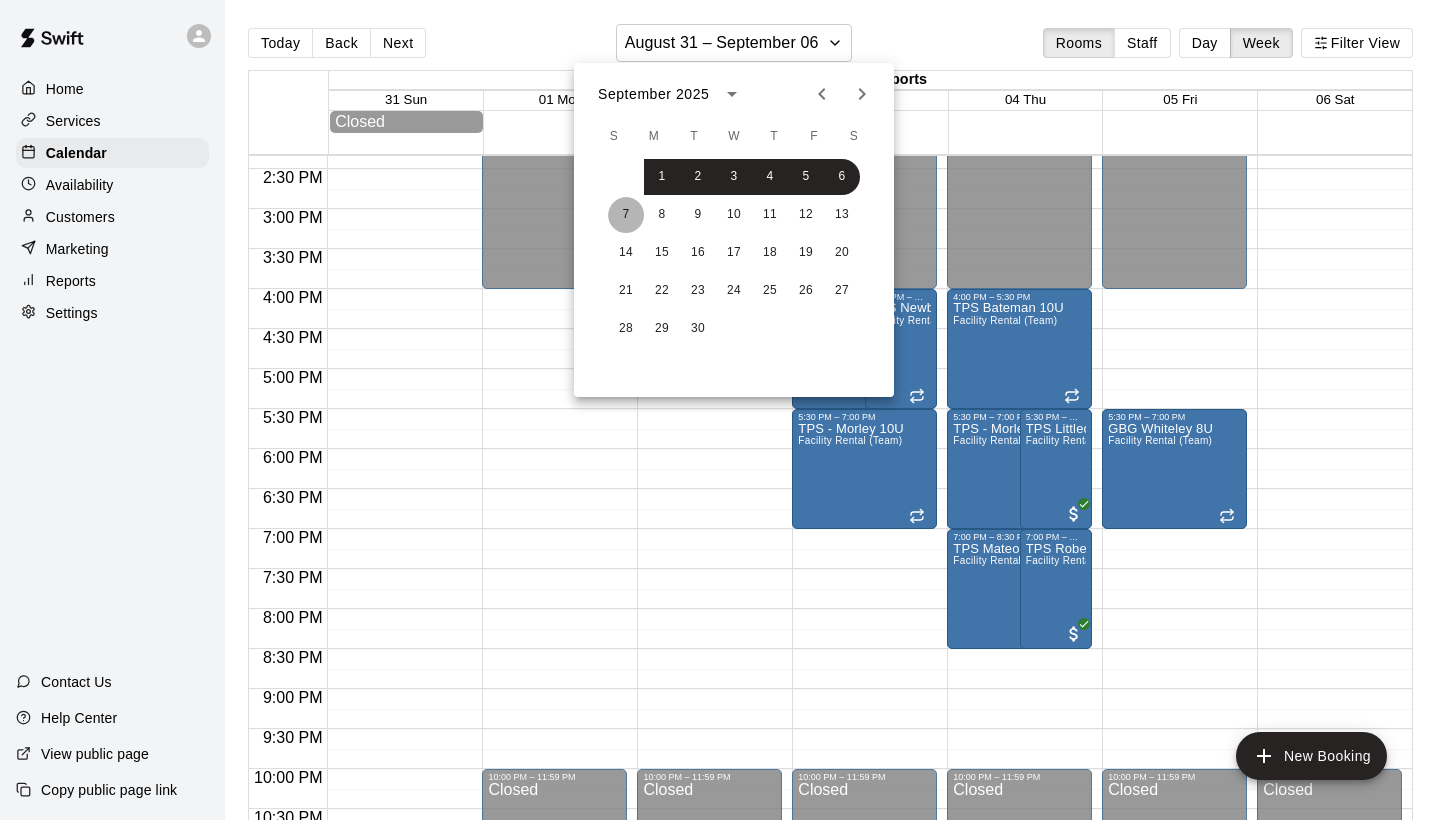 click on "7" at bounding box center (626, 215) 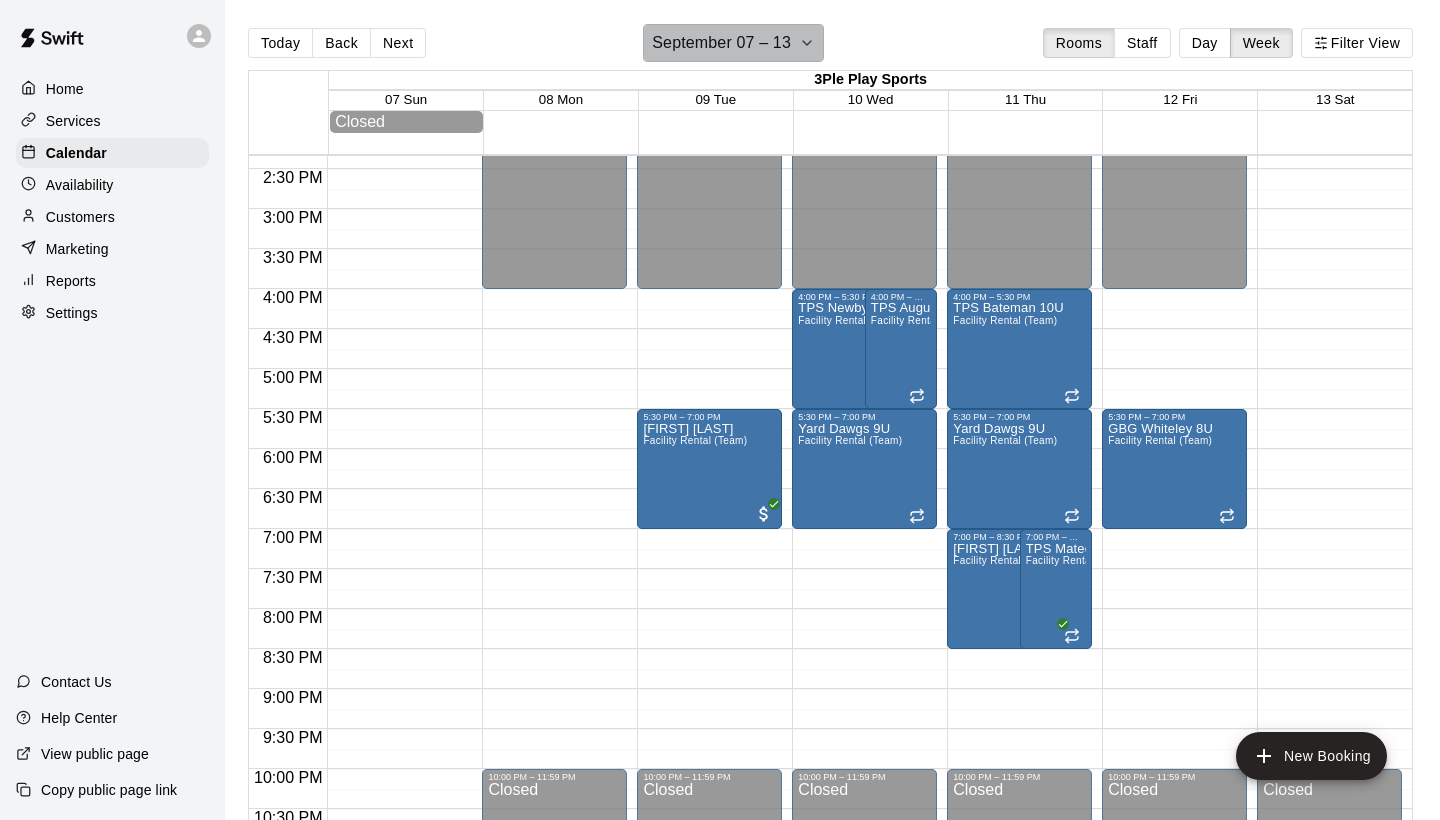 click 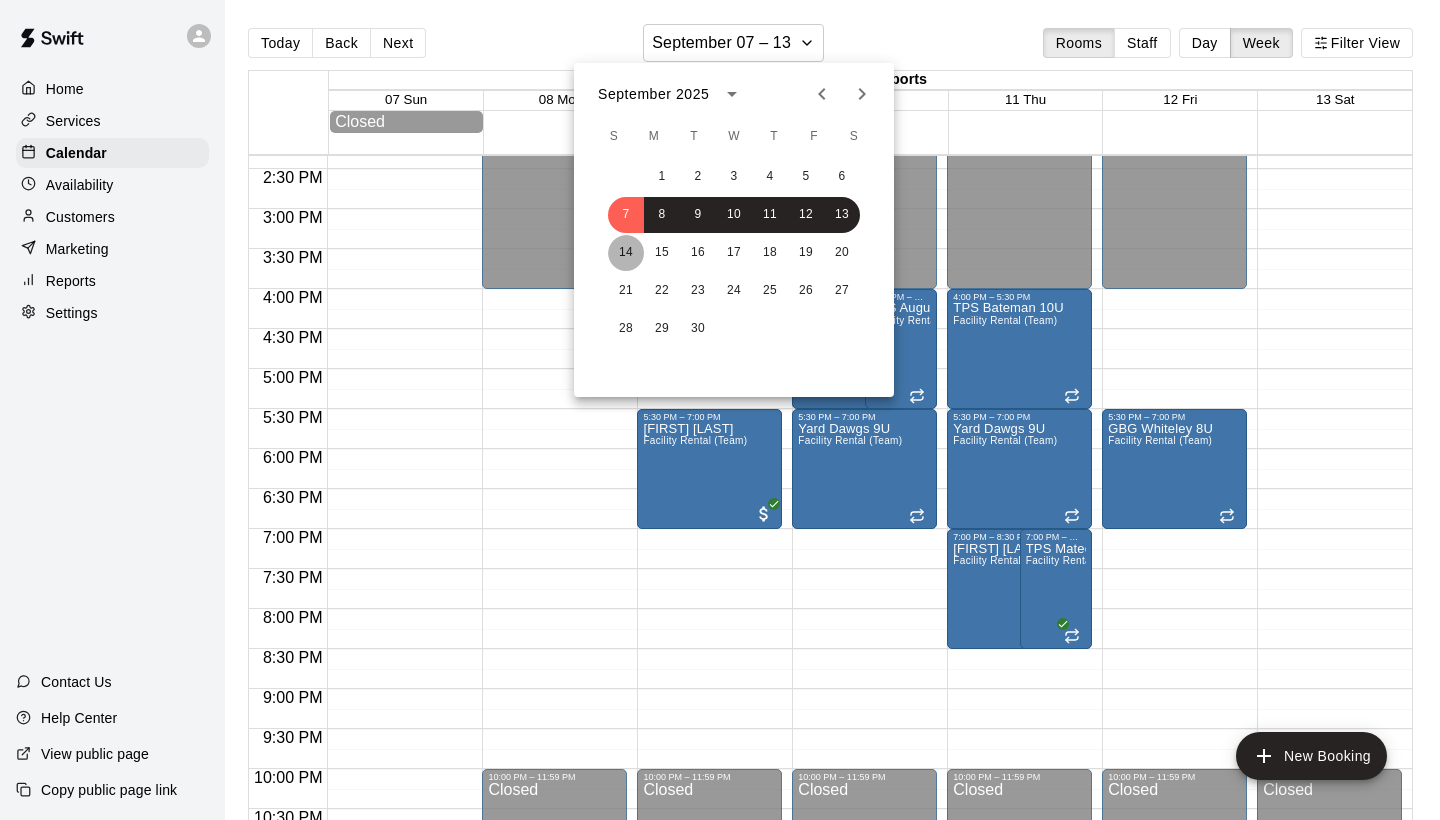 click on "14" at bounding box center (626, 253) 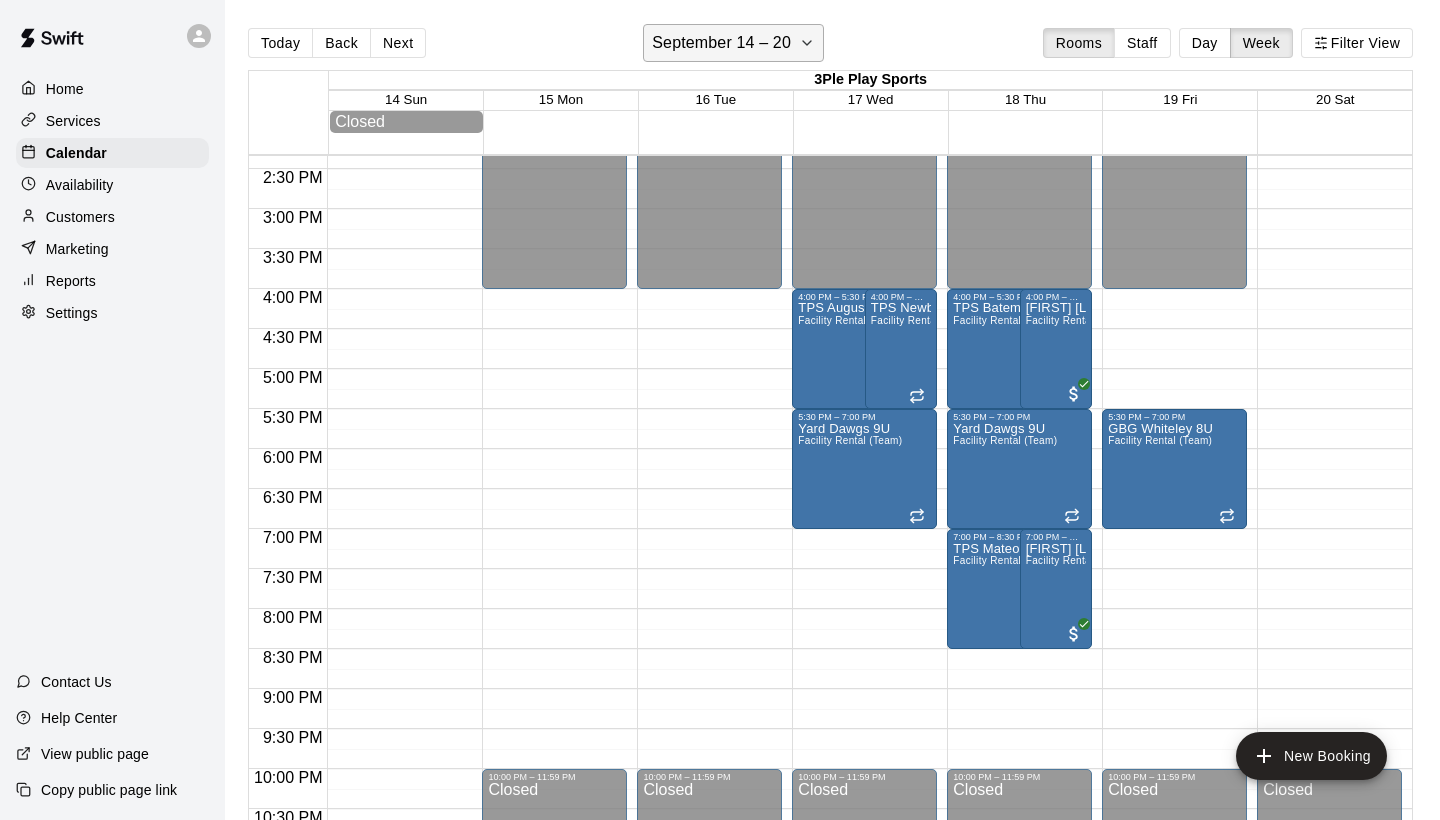 click 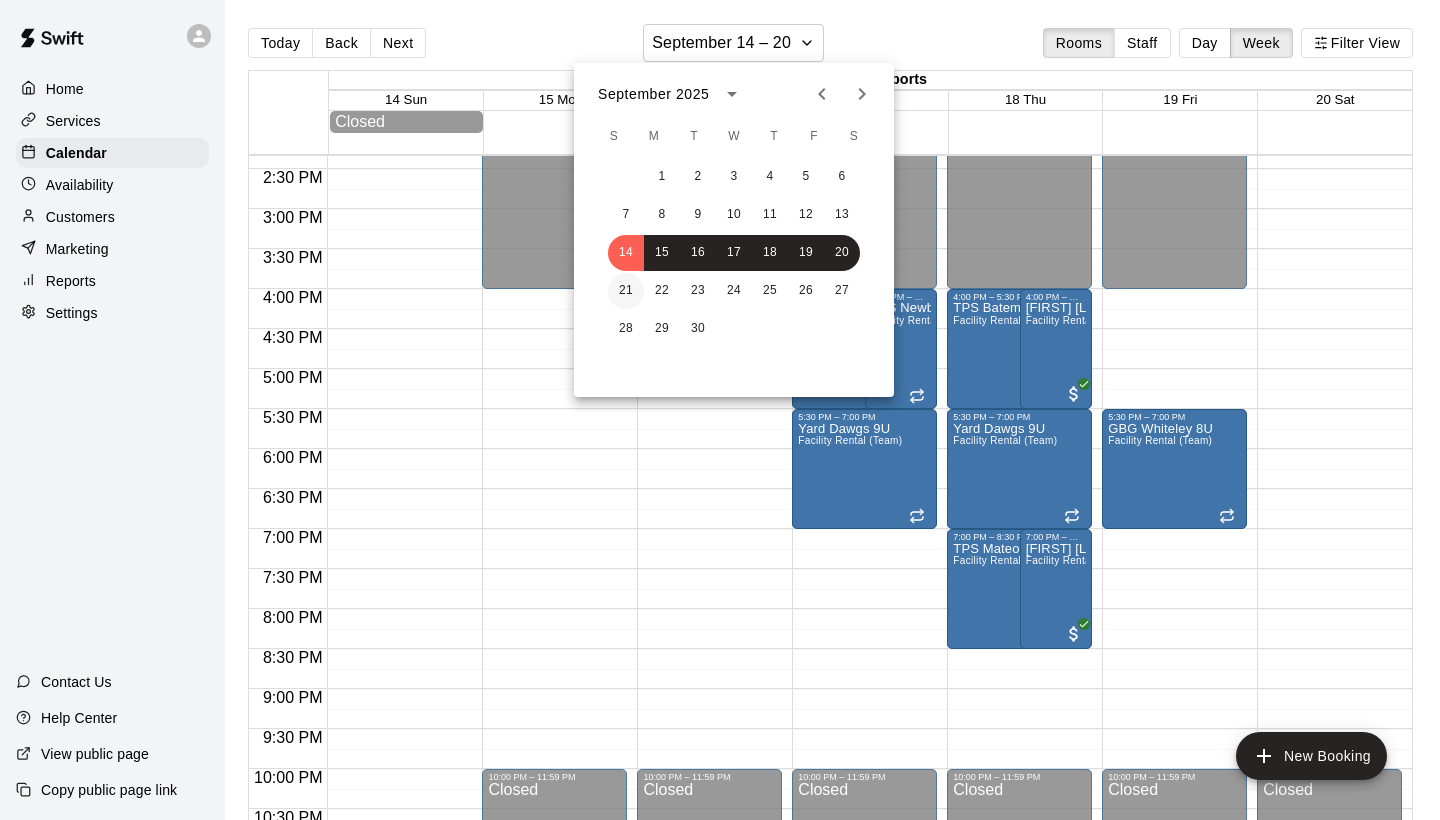 click on "21" at bounding box center [626, 291] 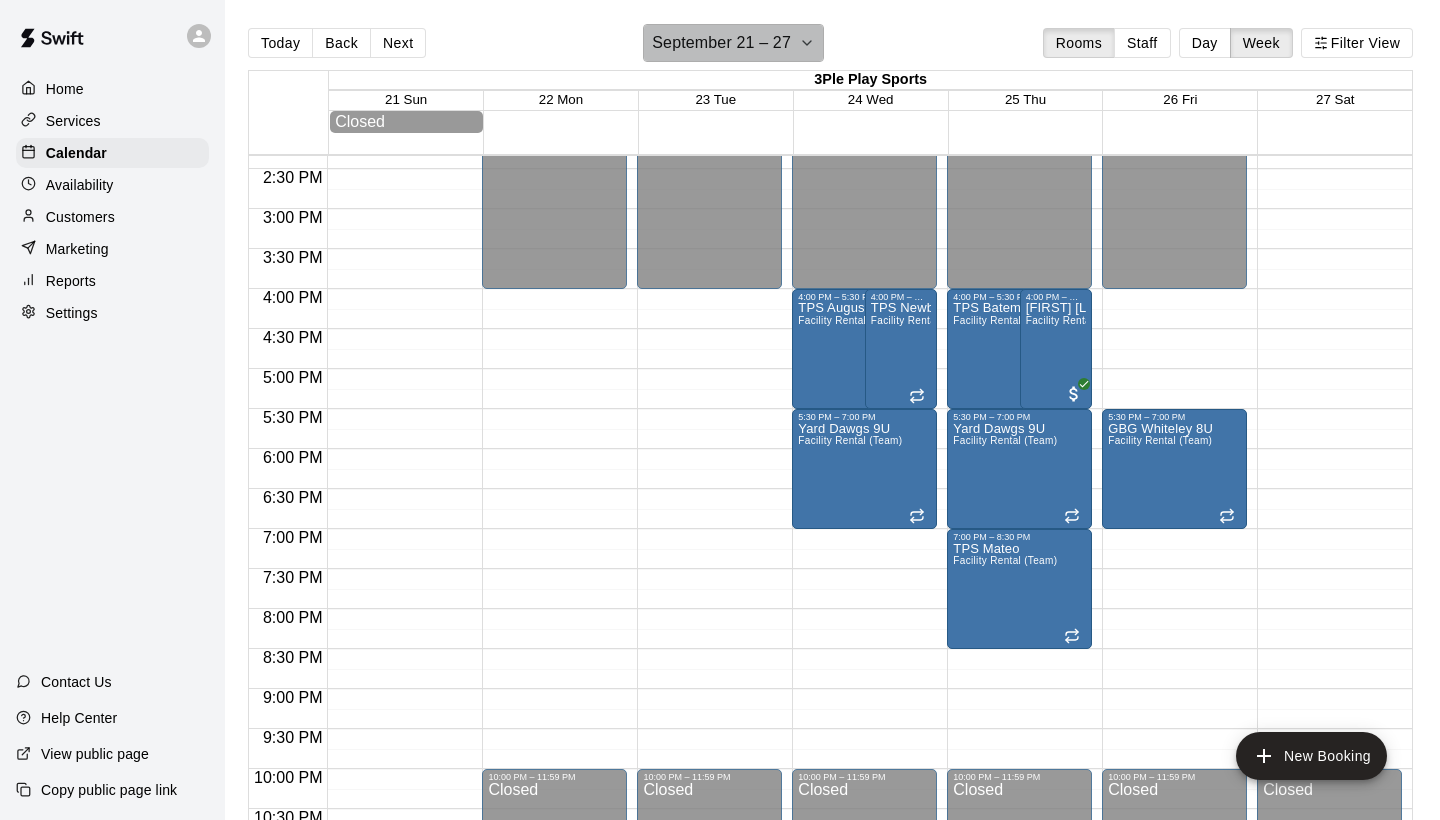 click on "September 21 – 27" at bounding box center (733, 43) 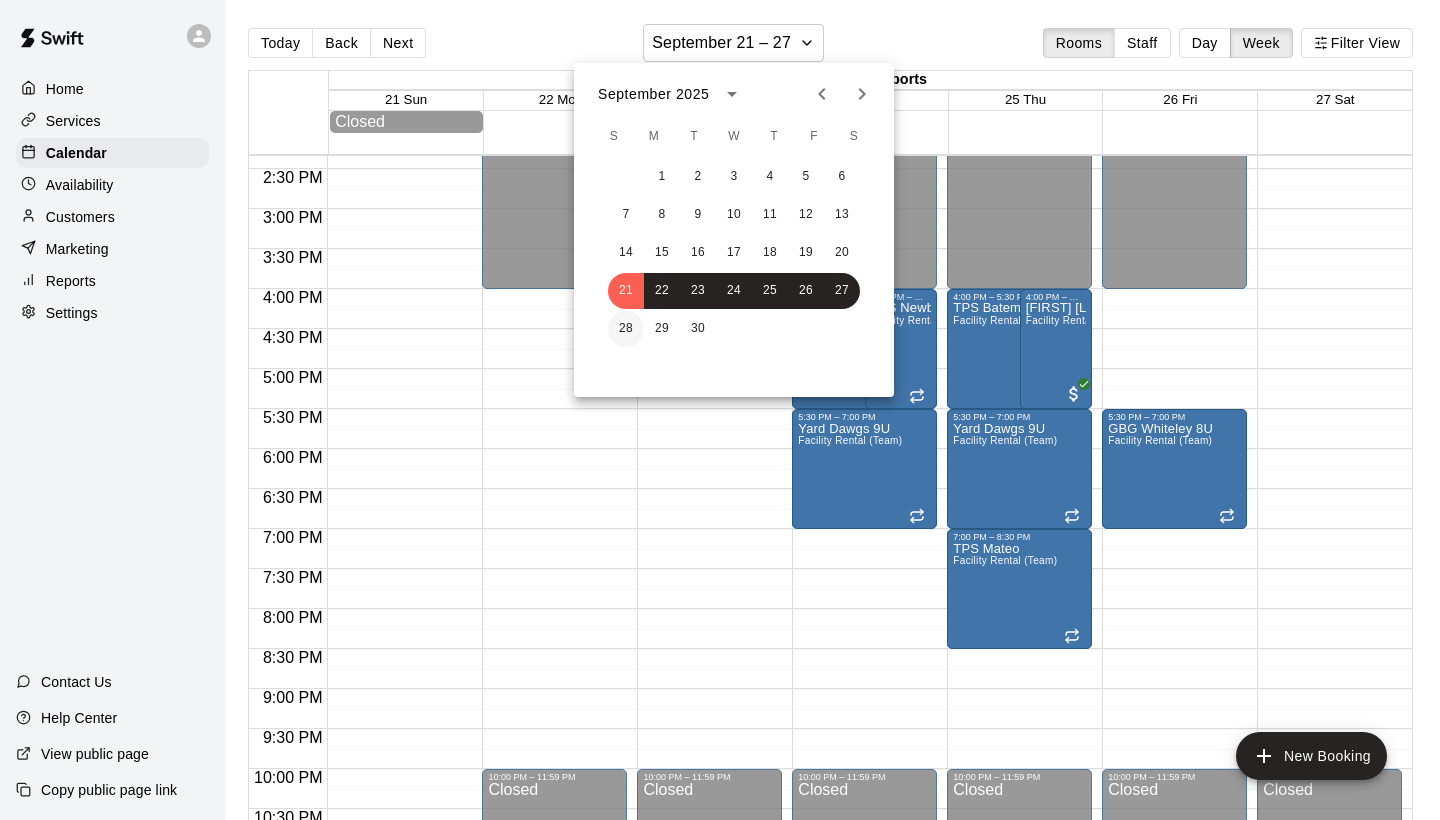 click on "28" at bounding box center [626, 329] 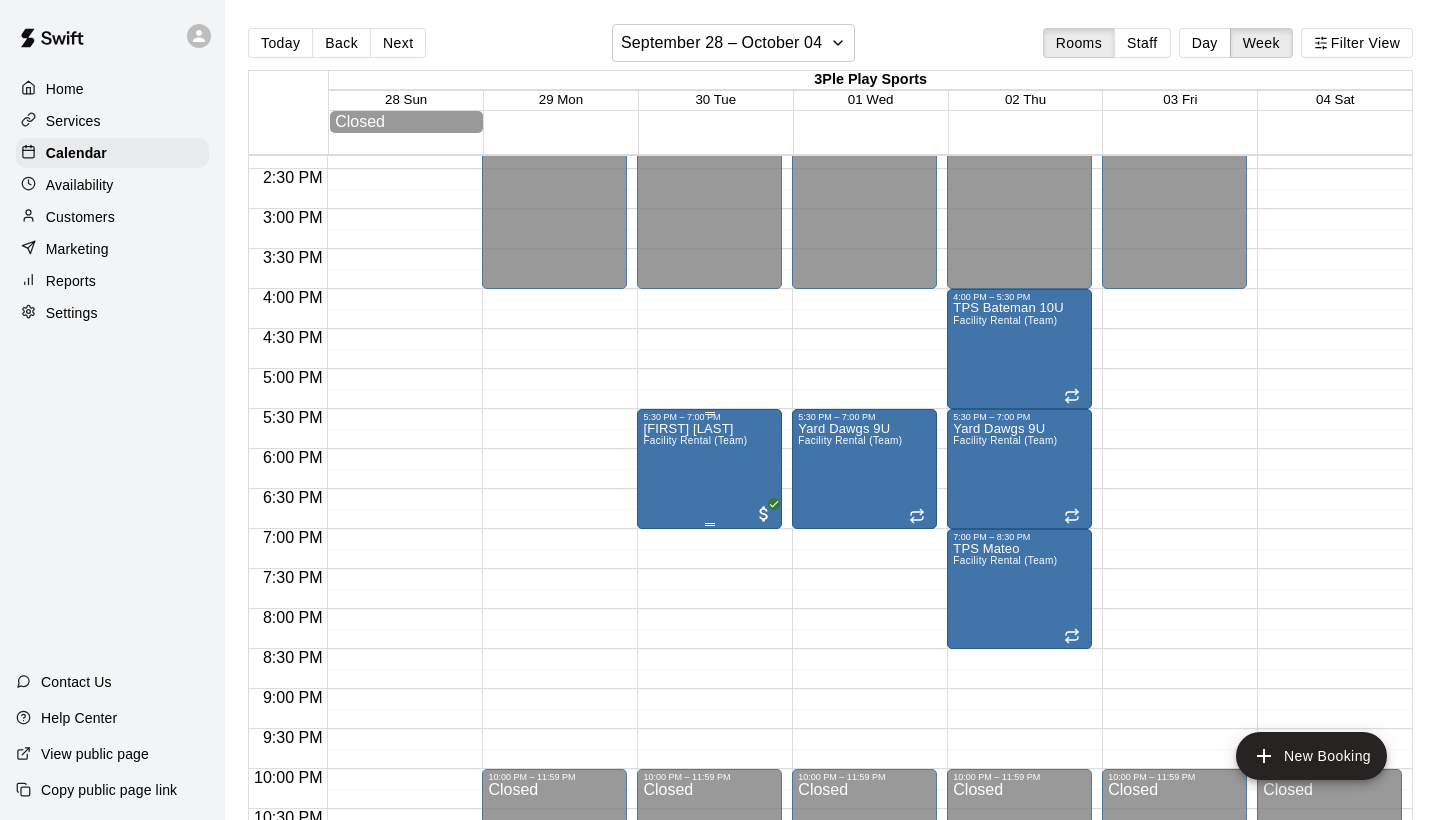 click on "Facility Rental (Team)" at bounding box center (695, 440) 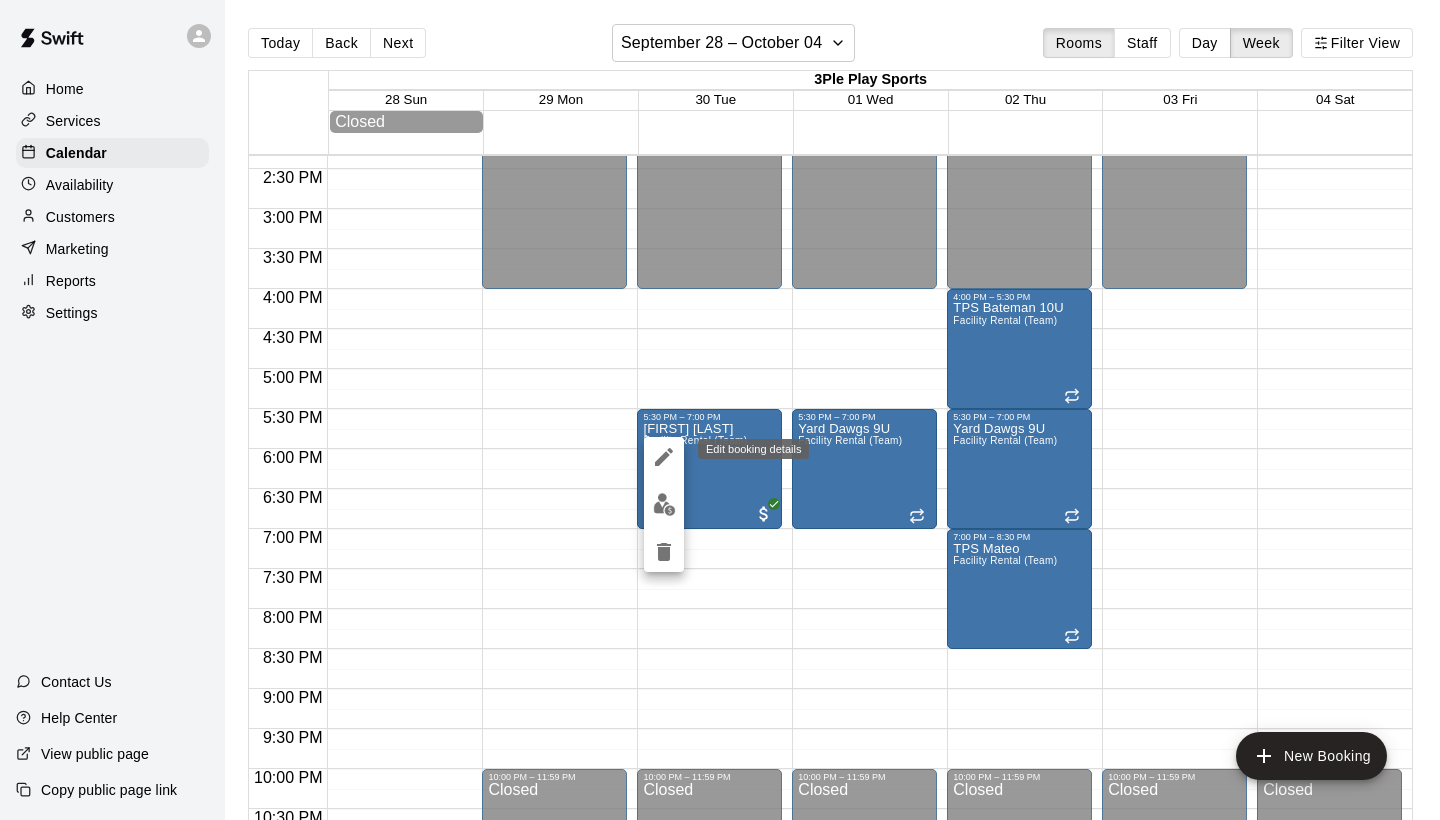 click 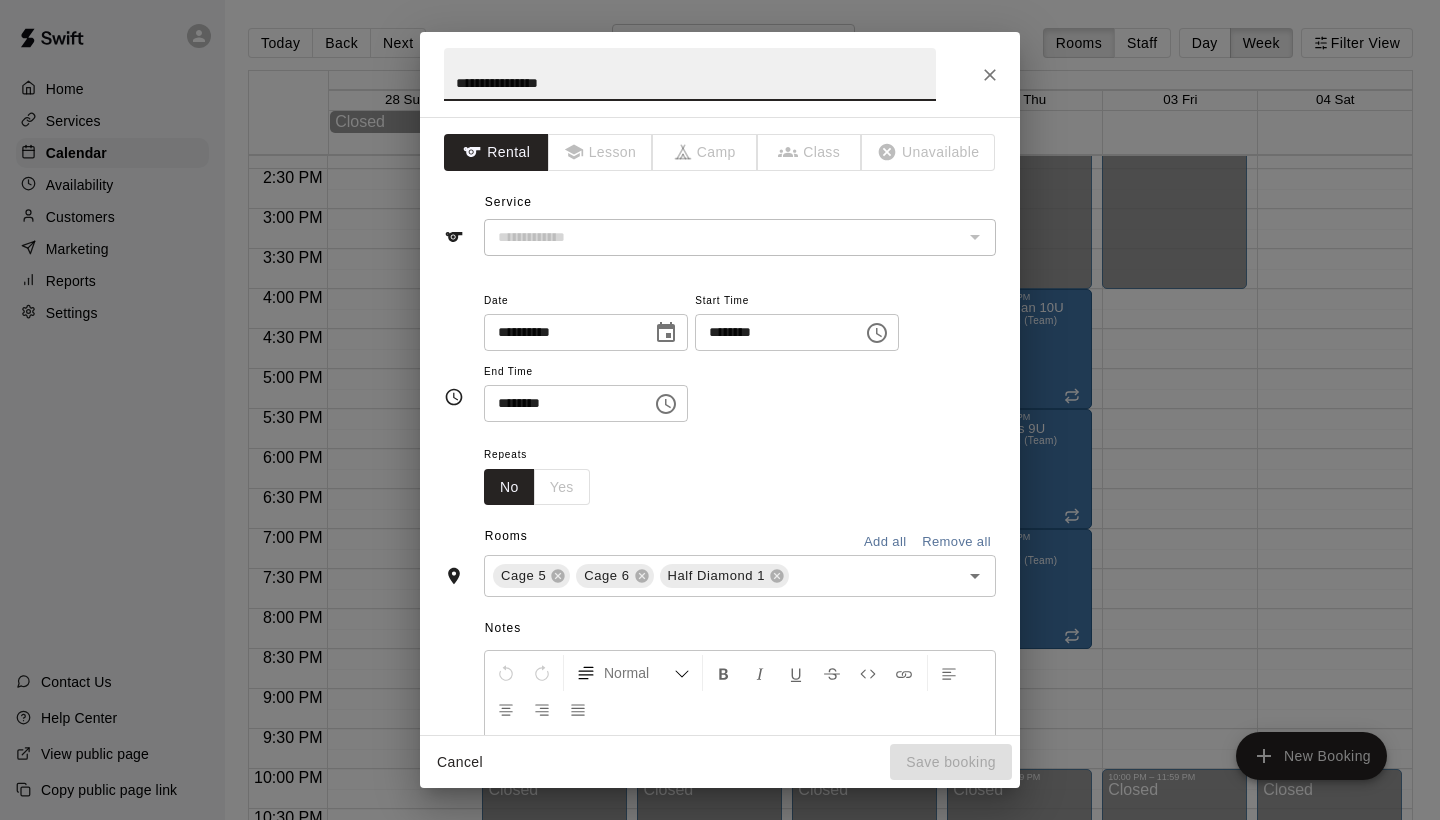 type on "**********" 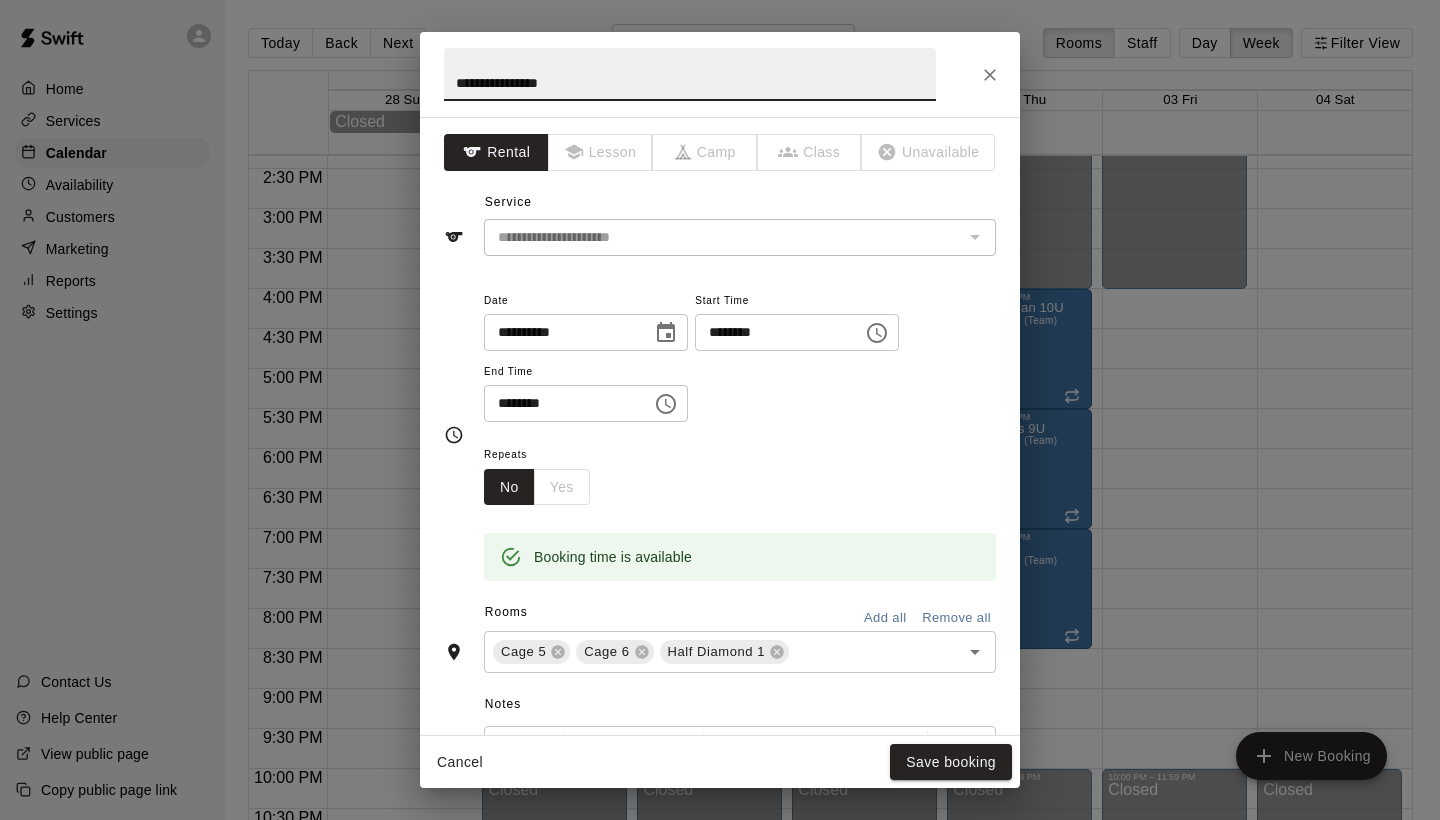 click on "**********" at bounding box center [690, 74] 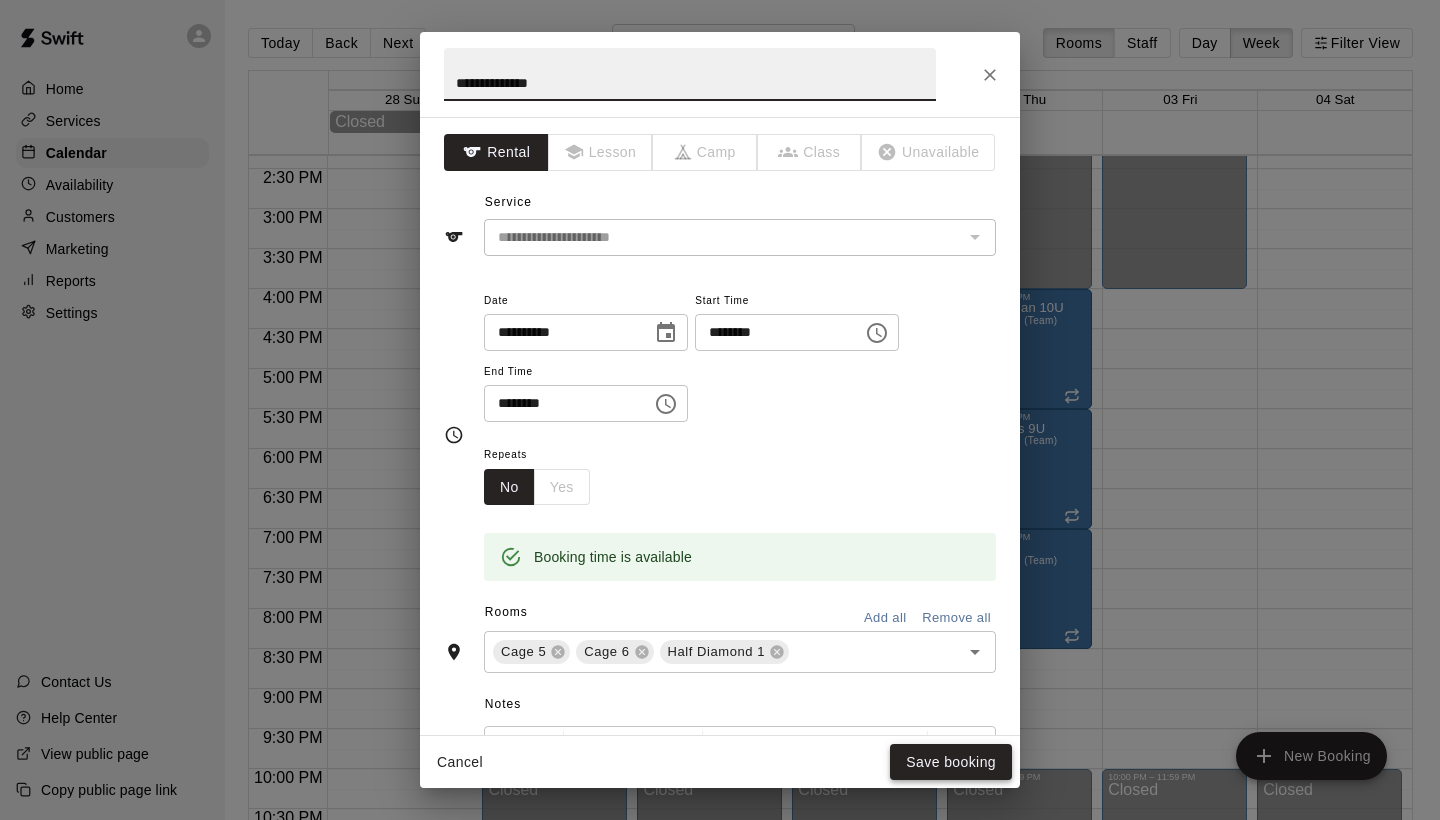 type on "**********" 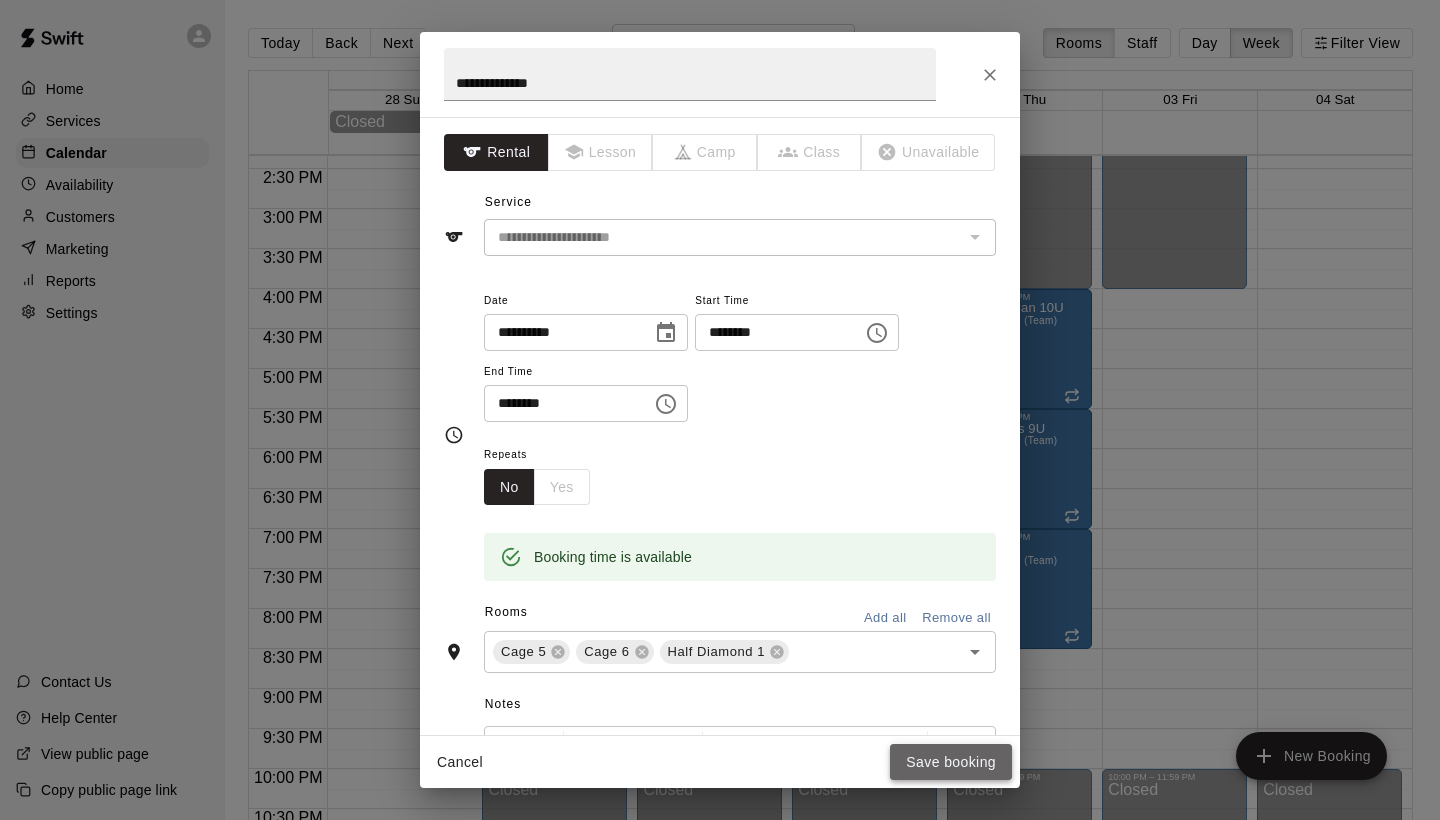 click on "Save booking" at bounding box center [951, 762] 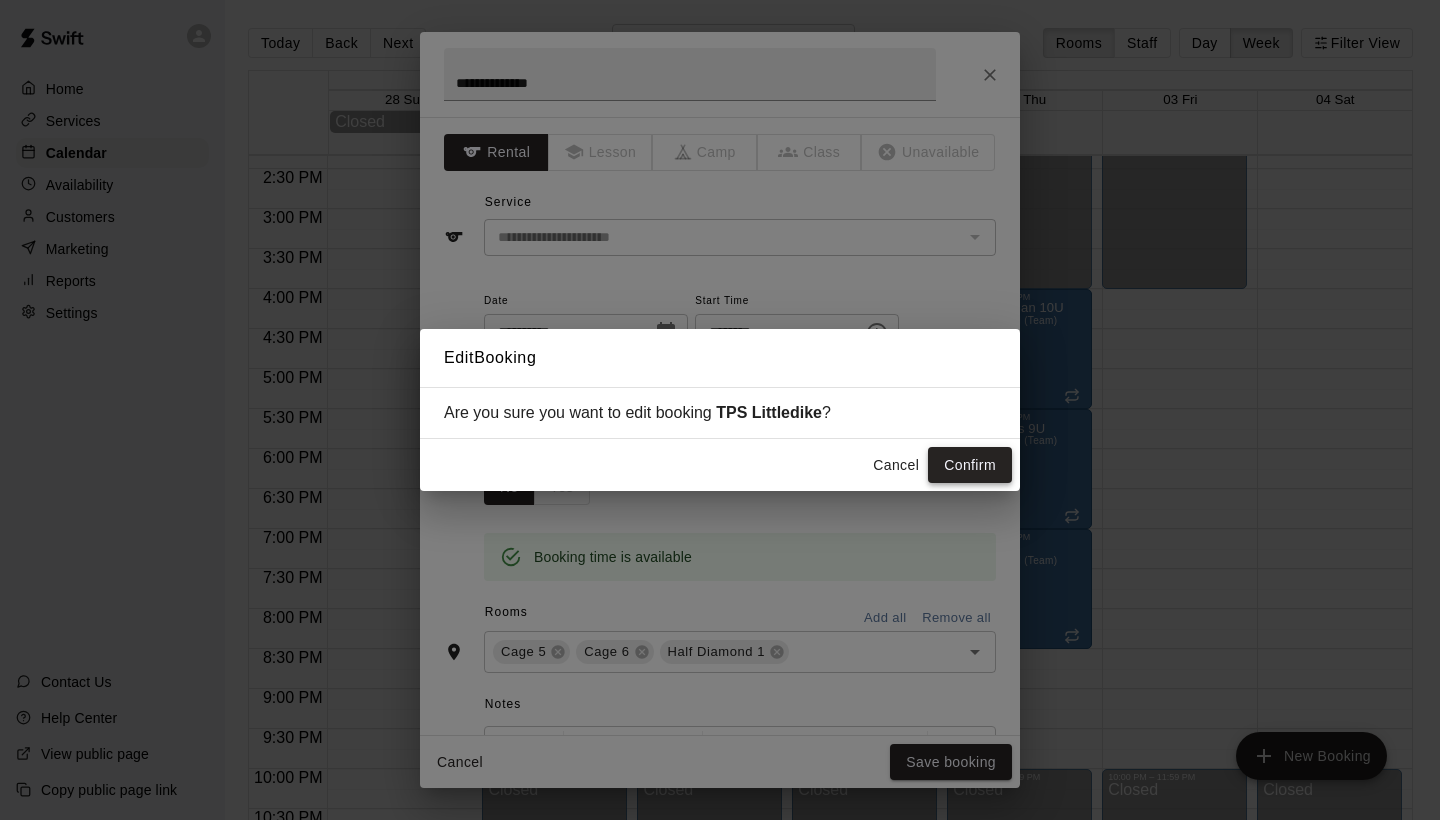 click on "Confirm" at bounding box center [970, 465] 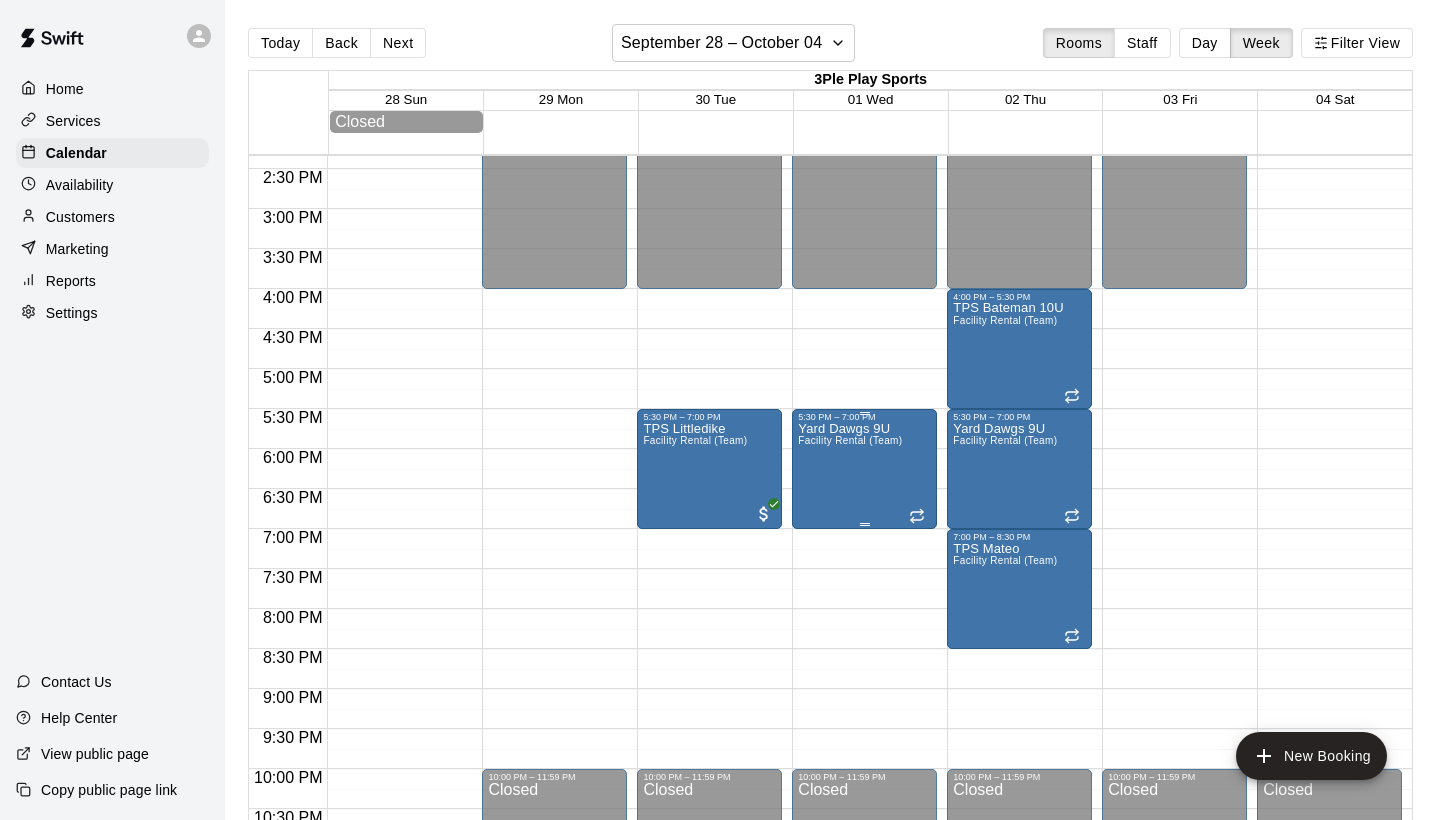 click on "Yard Dawgs 9U Facility Rental (Team)" at bounding box center (850, 832) 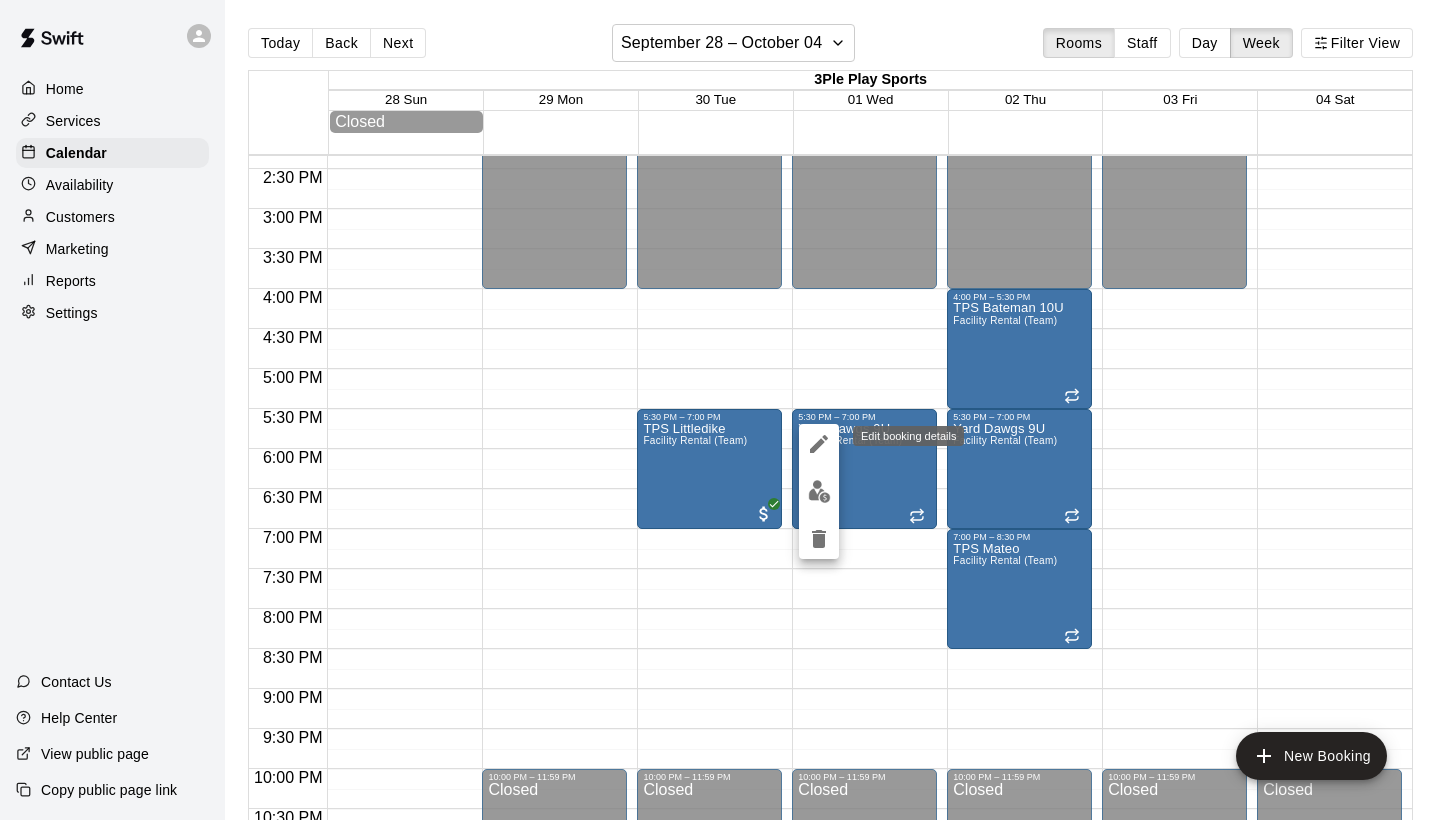 click 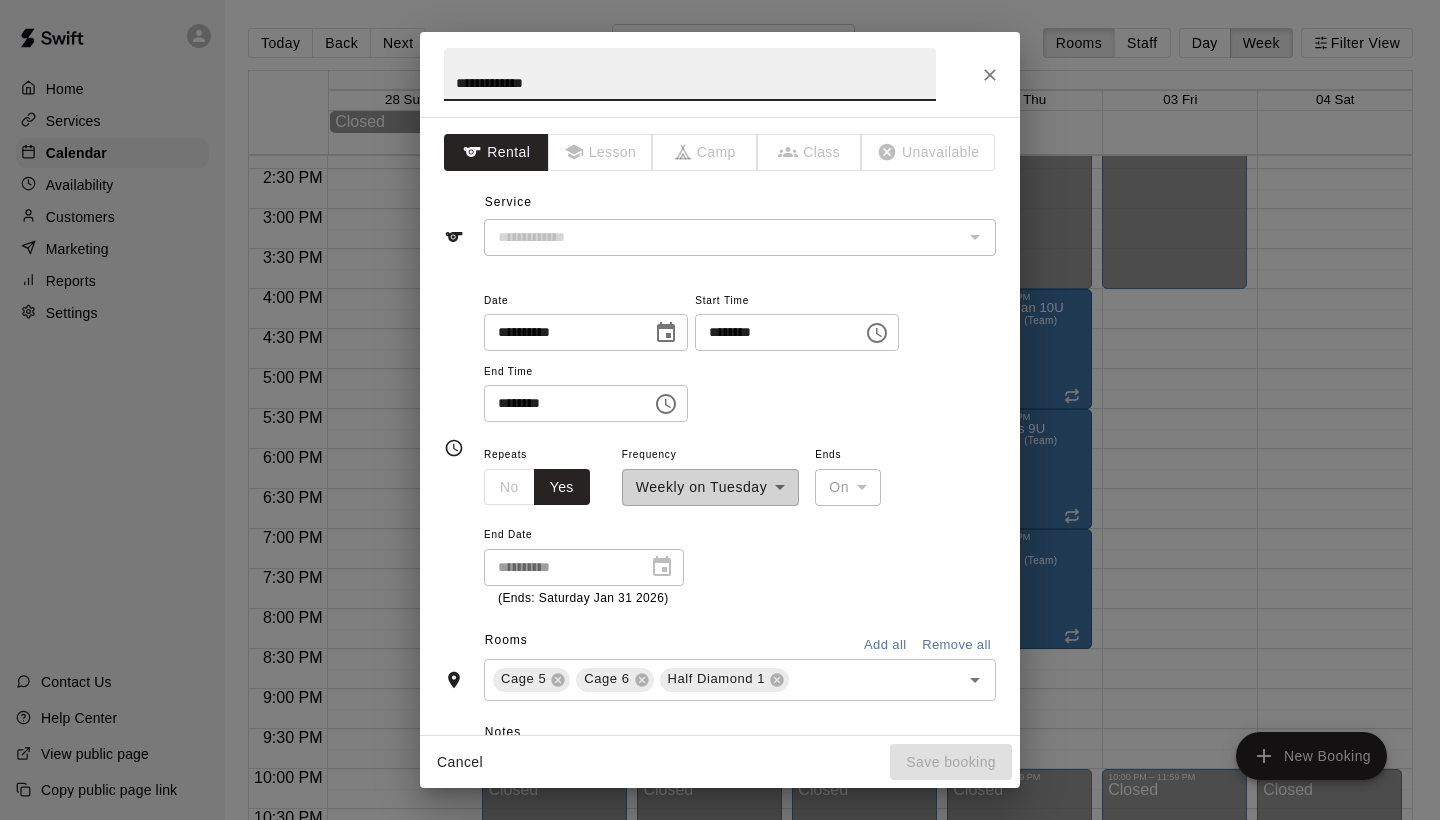 type on "**********" 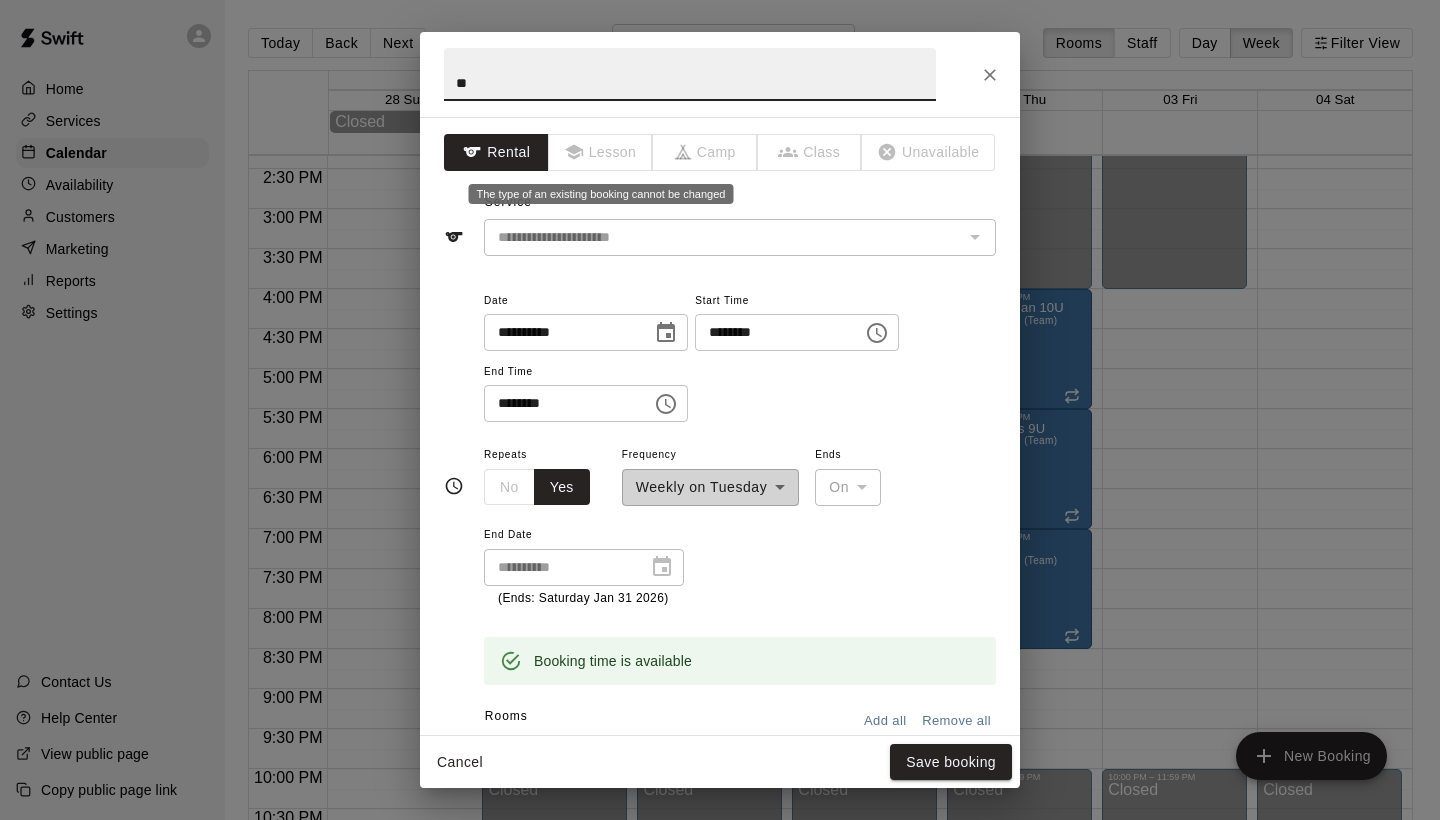 type on "*" 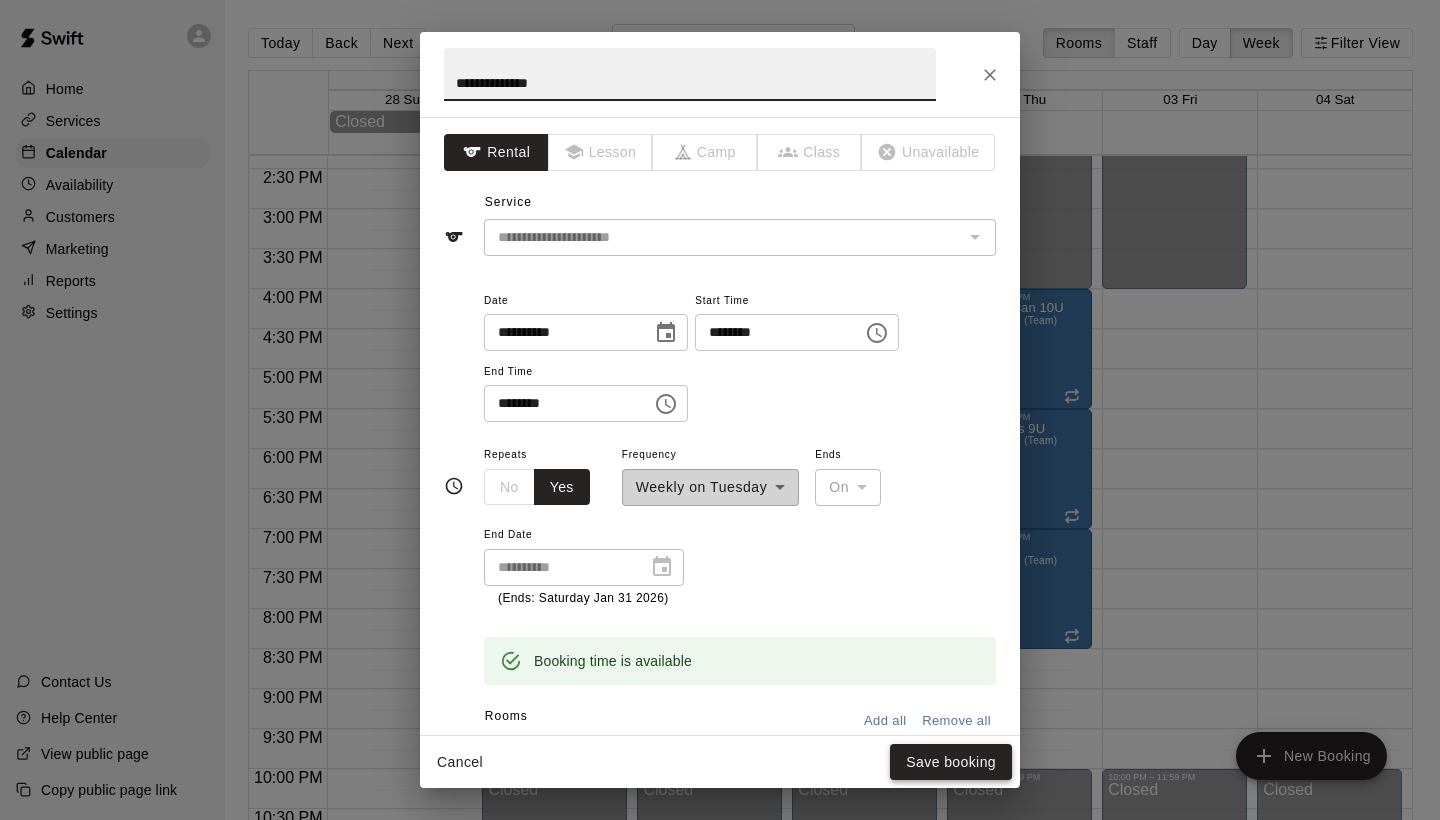 type on "**********" 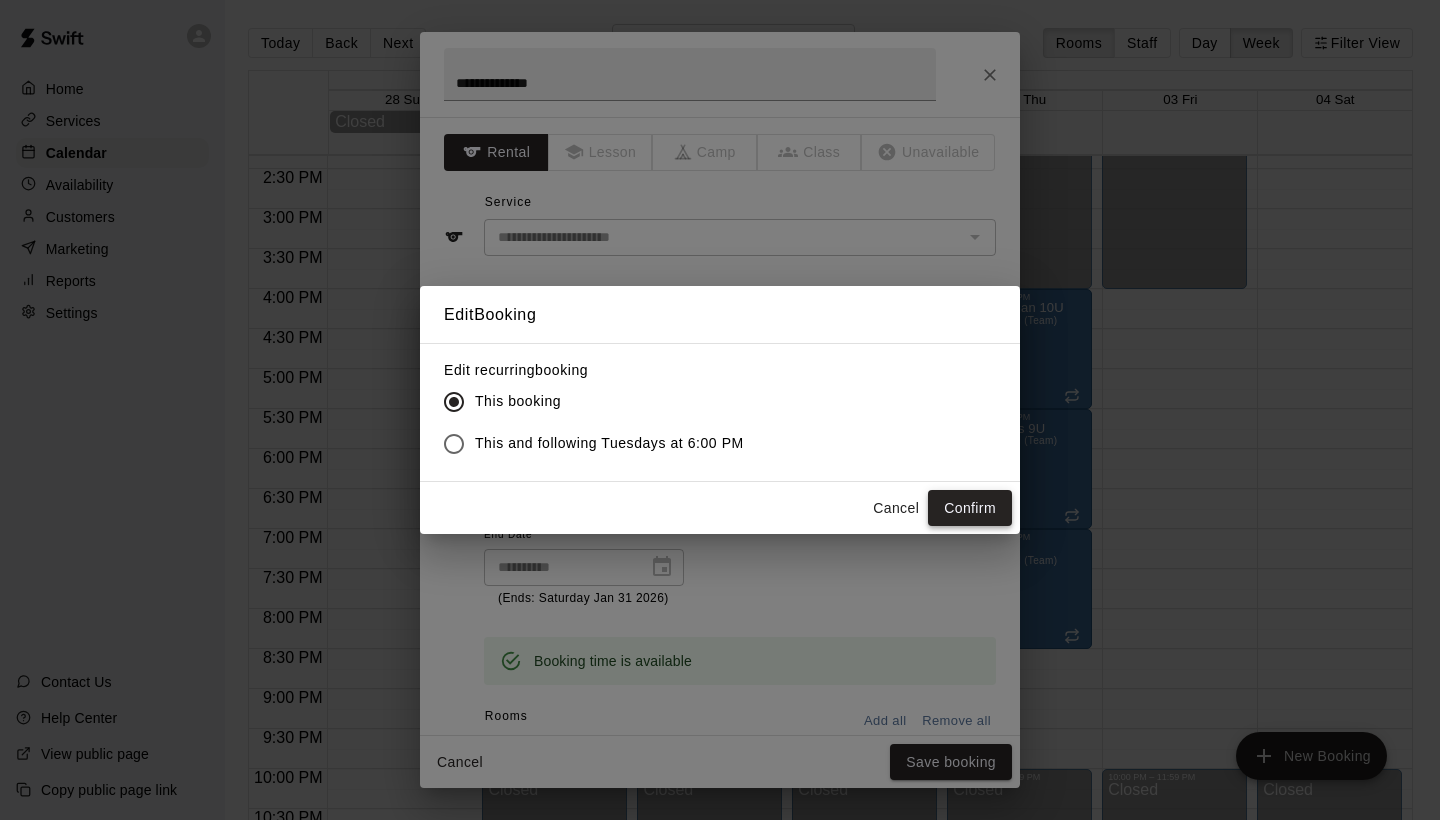 click on "Confirm" at bounding box center [970, 508] 